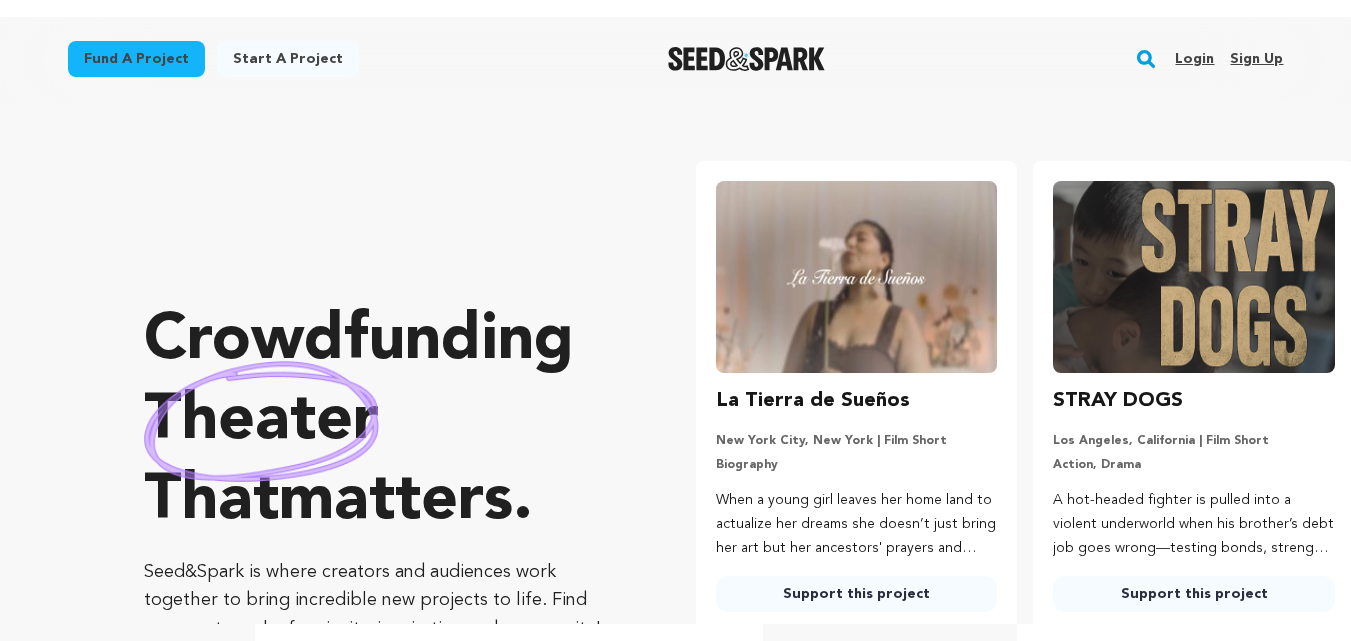 scroll, scrollTop: 0, scrollLeft: 0, axis: both 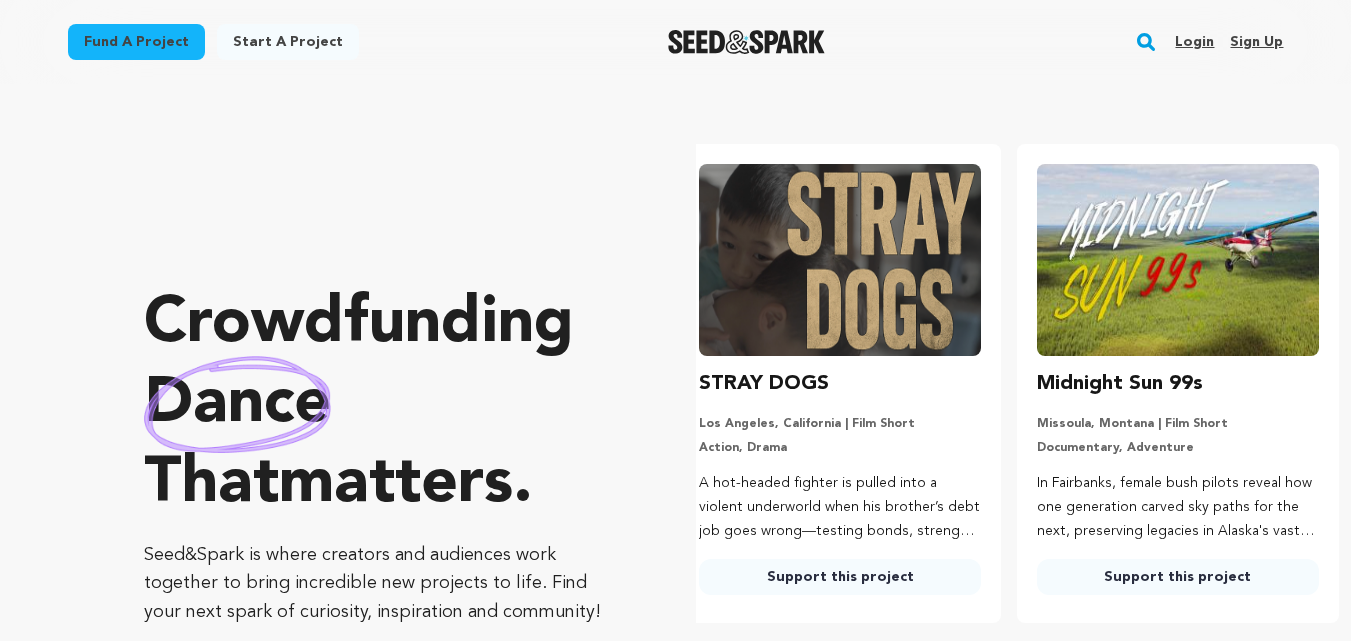 click on "Sign up" at bounding box center [1256, 42] 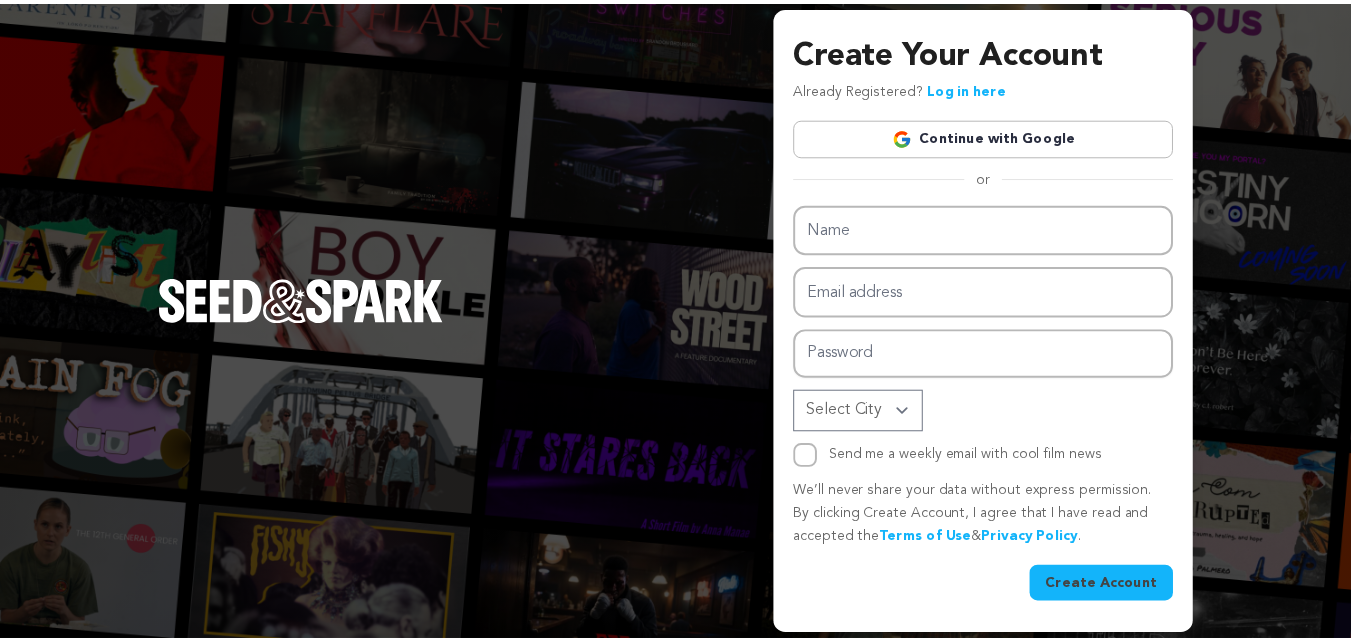 scroll, scrollTop: 0, scrollLeft: 0, axis: both 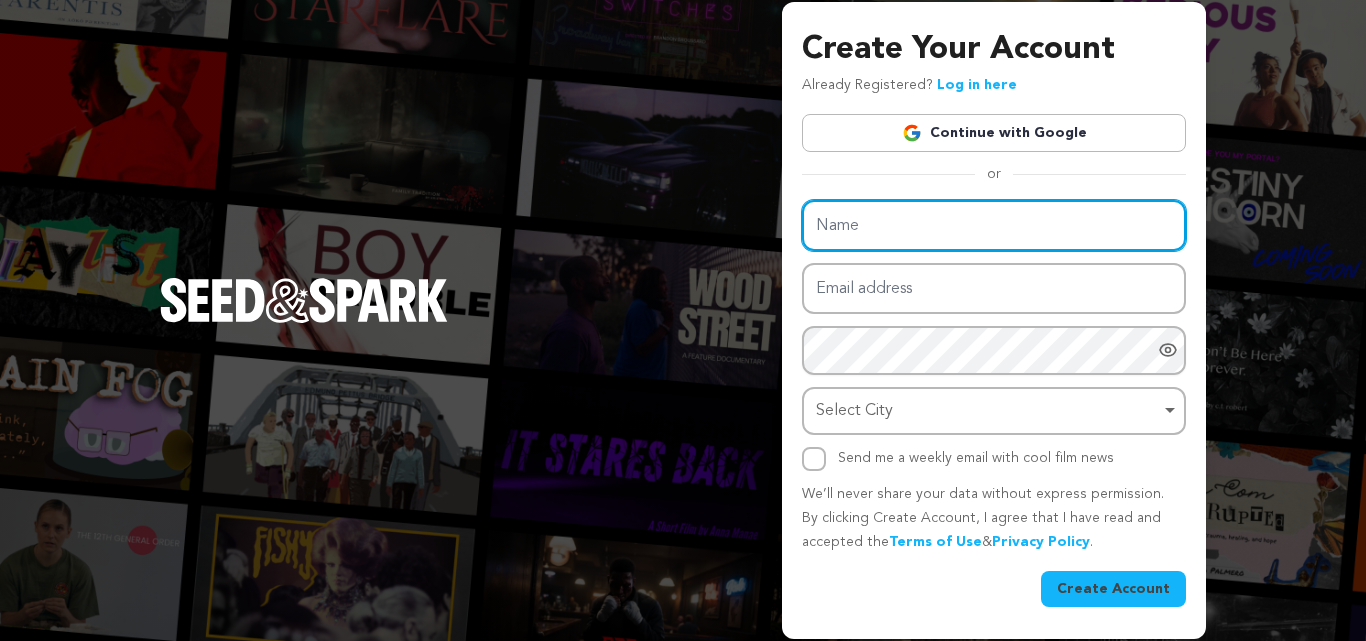 click on "Name" at bounding box center (994, 225) 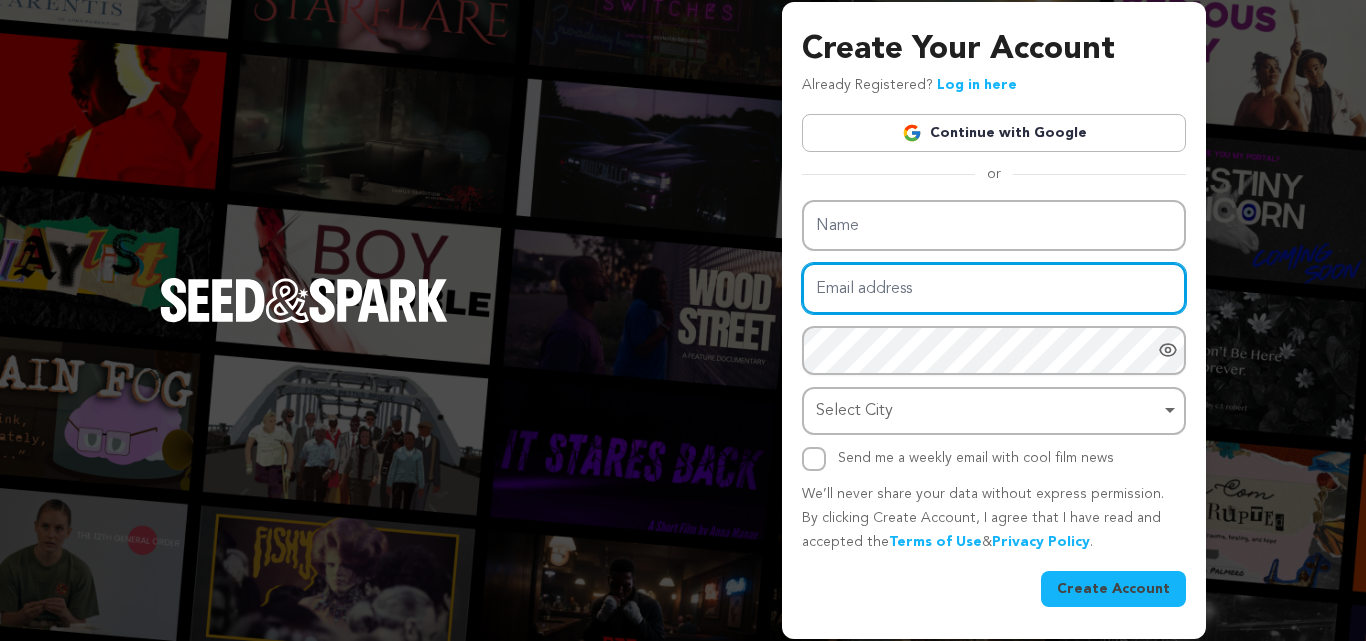 type on "feissiroizucra-4856@yopmail.com" 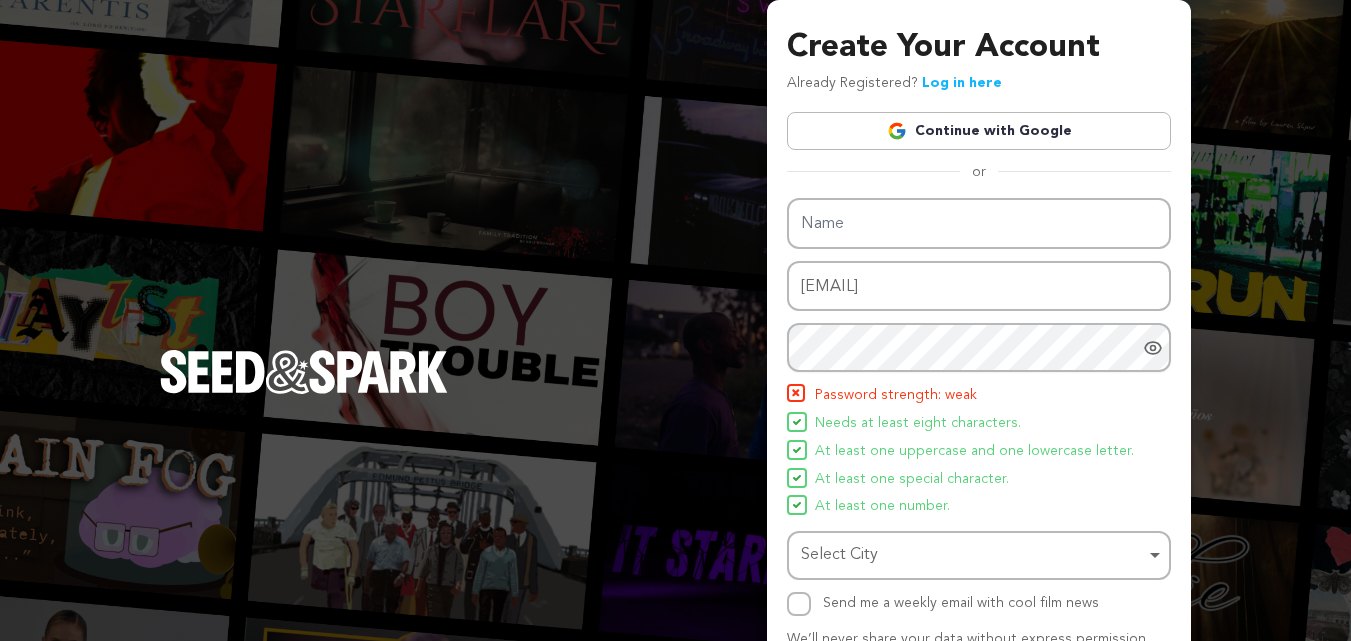 click on "Name" at bounding box center (979, 223) 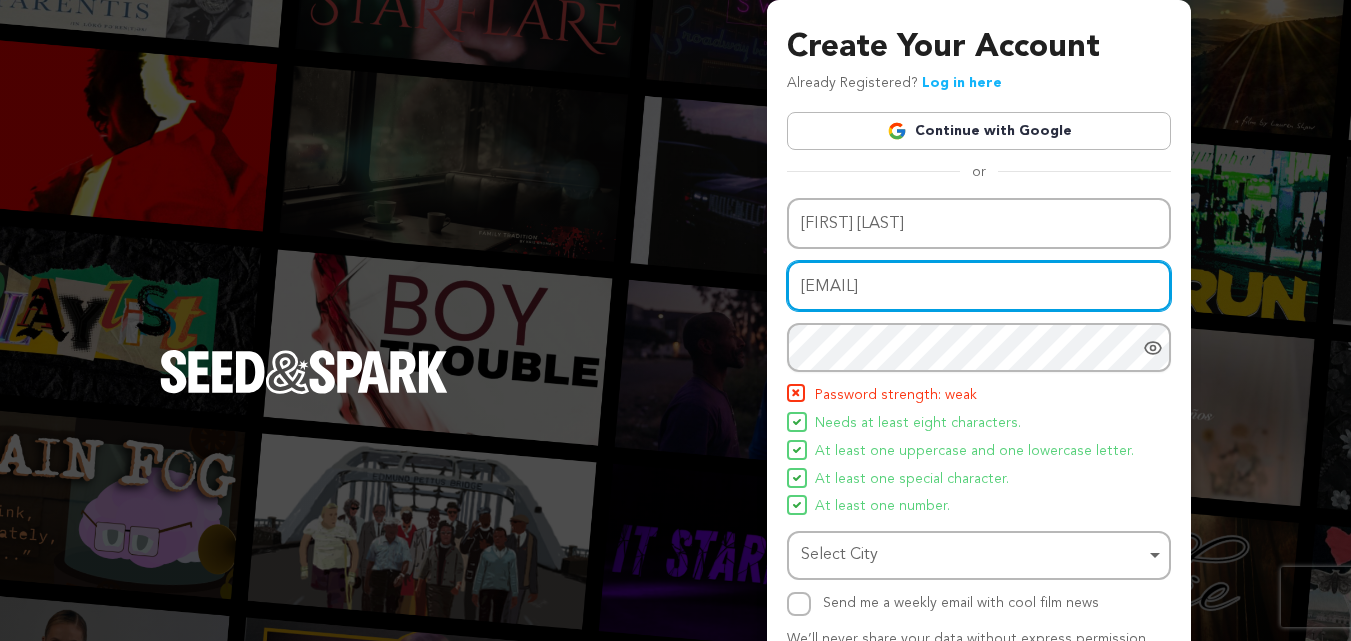 drag, startPoint x: 1080, startPoint y: 290, endPoint x: 750, endPoint y: 298, distance: 330.09695 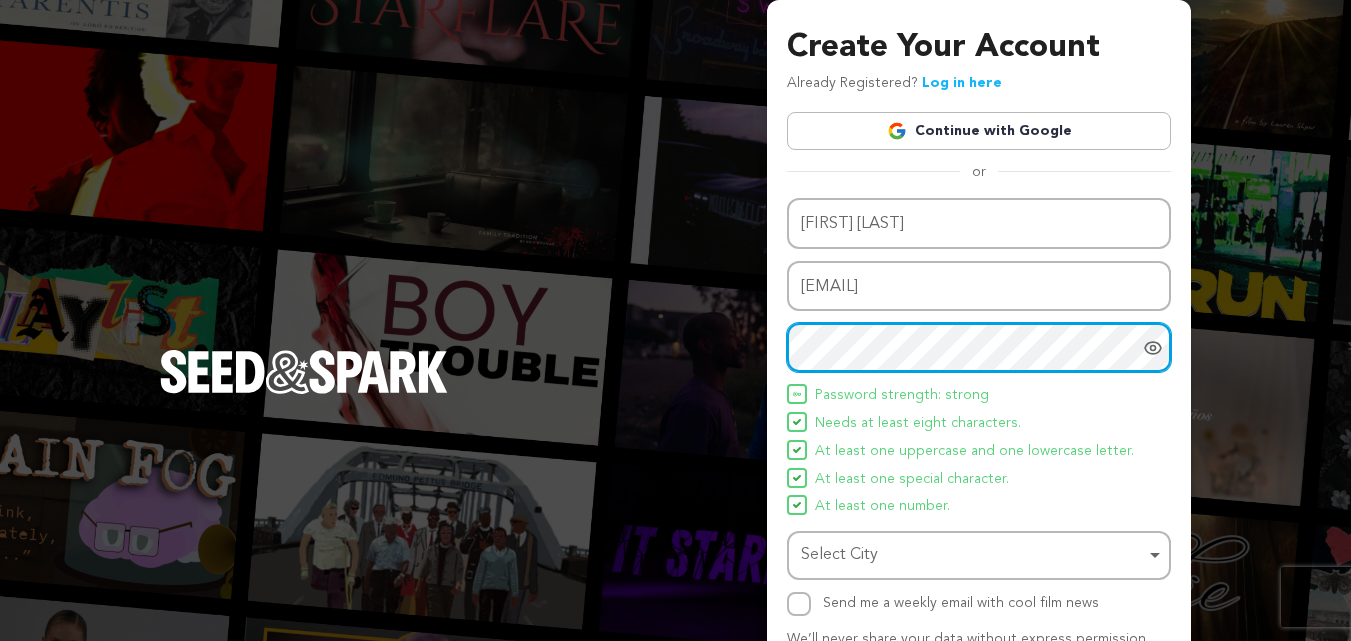 click on "Select City Remove item" at bounding box center (973, 555) 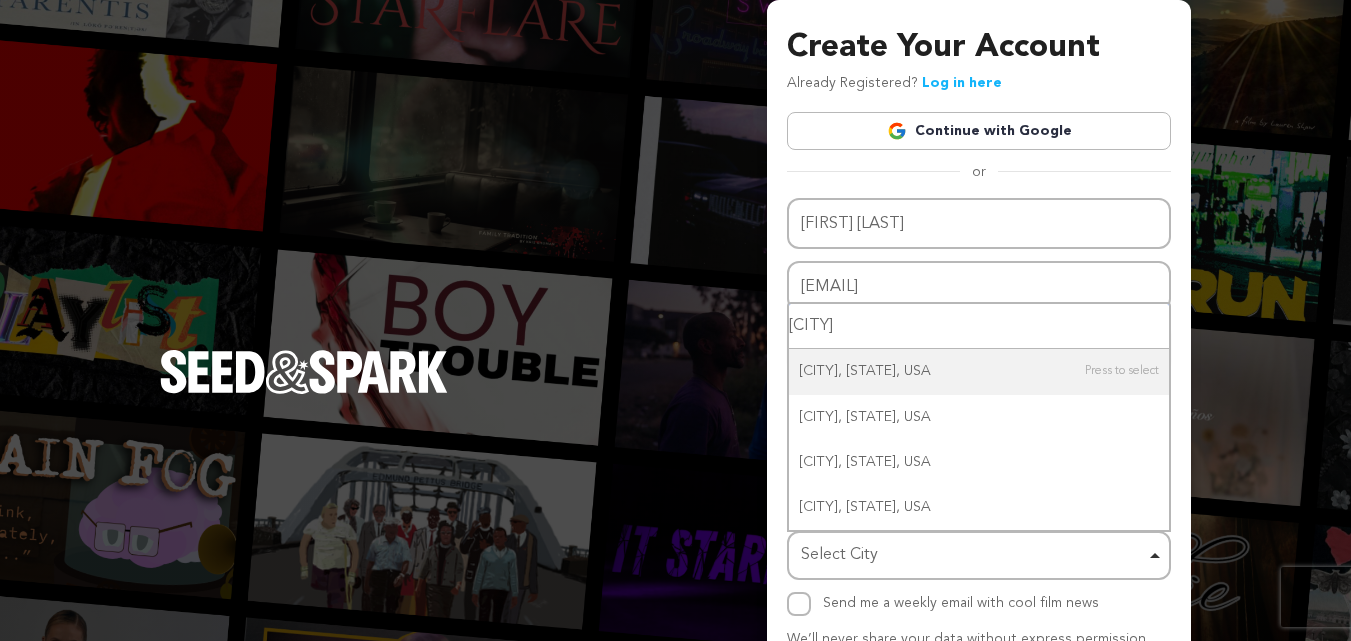 type on "atlanta" 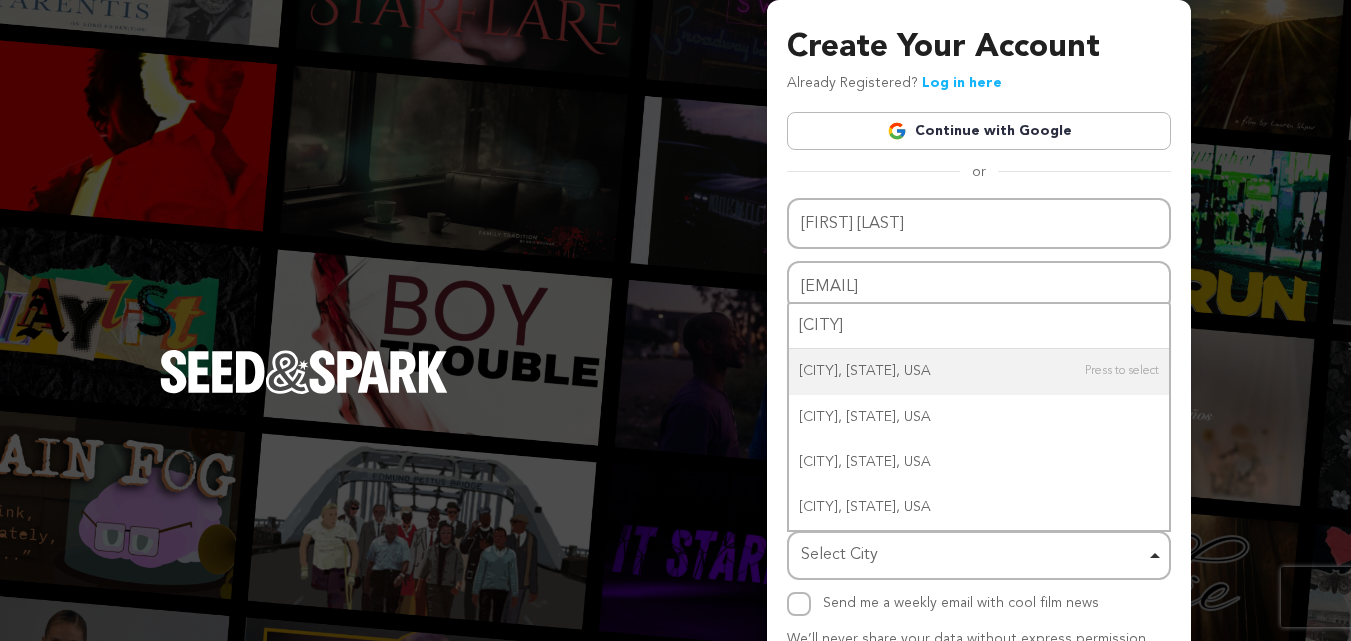 type 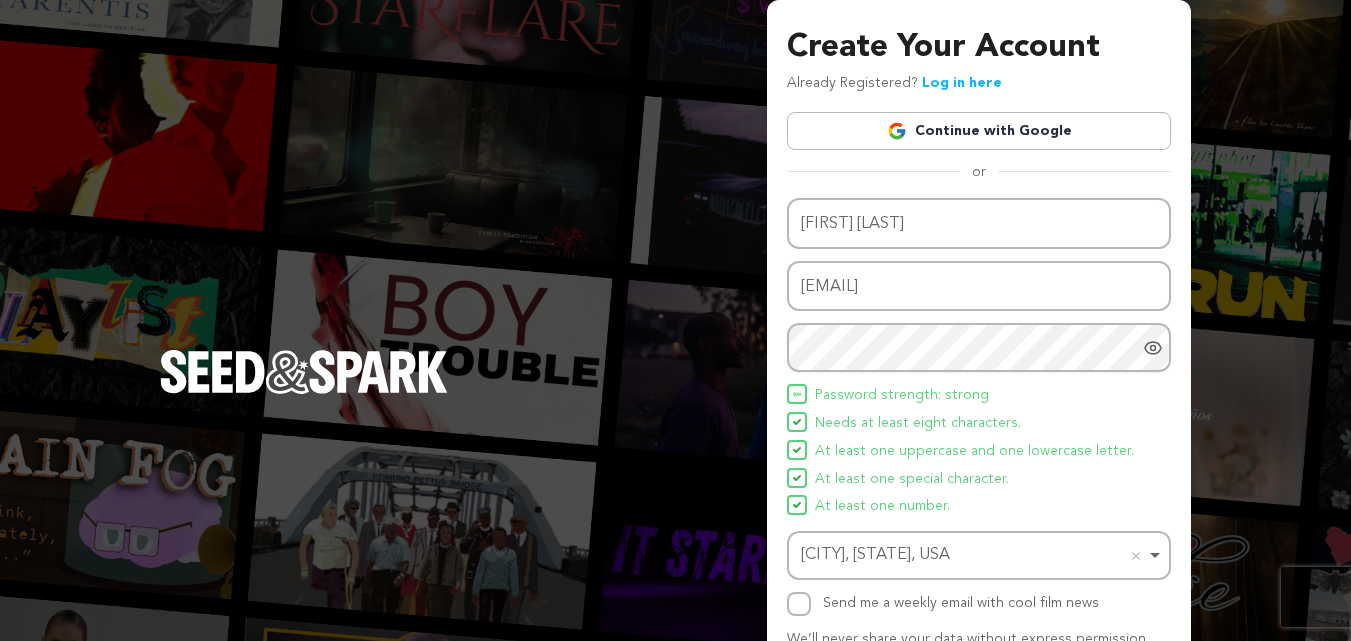 scroll, scrollTop: 142, scrollLeft: 0, axis: vertical 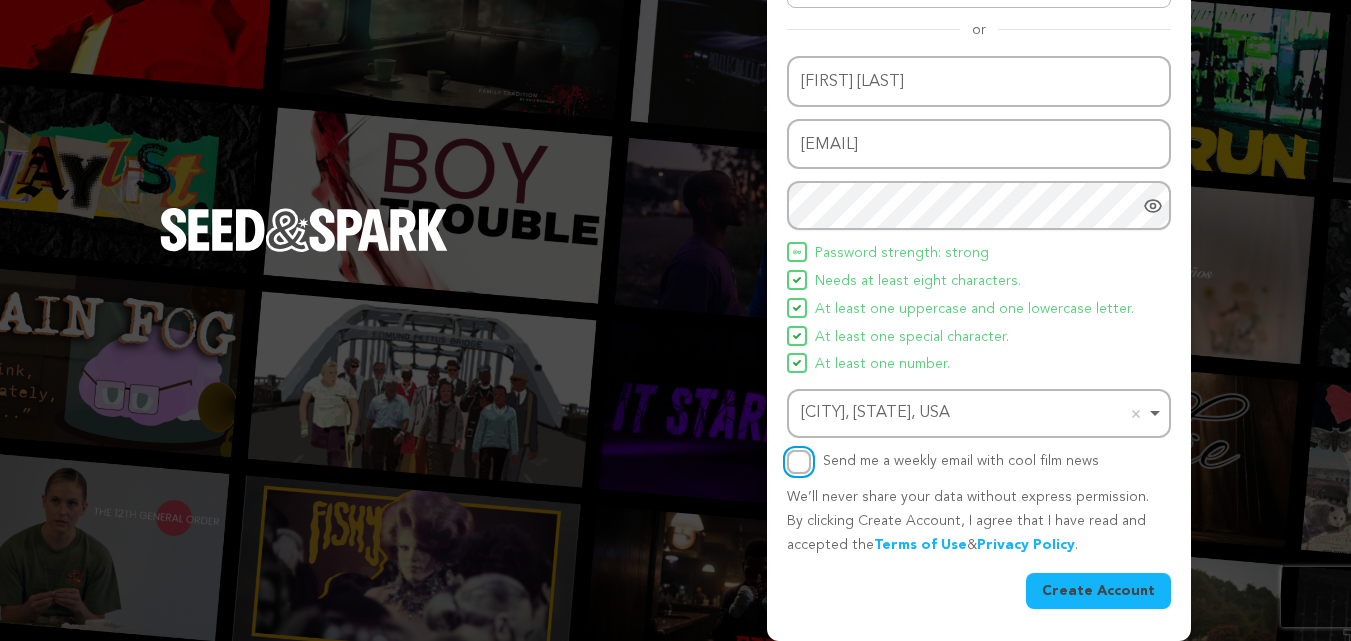 click on "Send me a weekly email with cool film news" at bounding box center [799, 462] 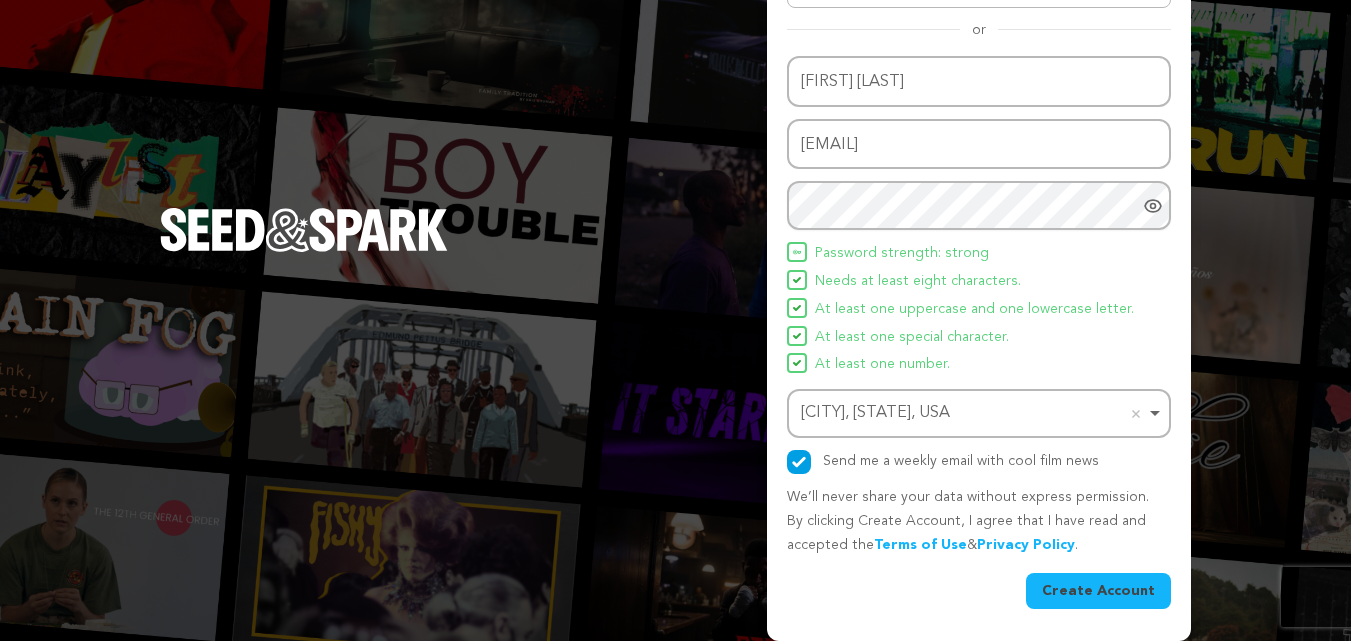 click on "Create Account" at bounding box center (1098, 591) 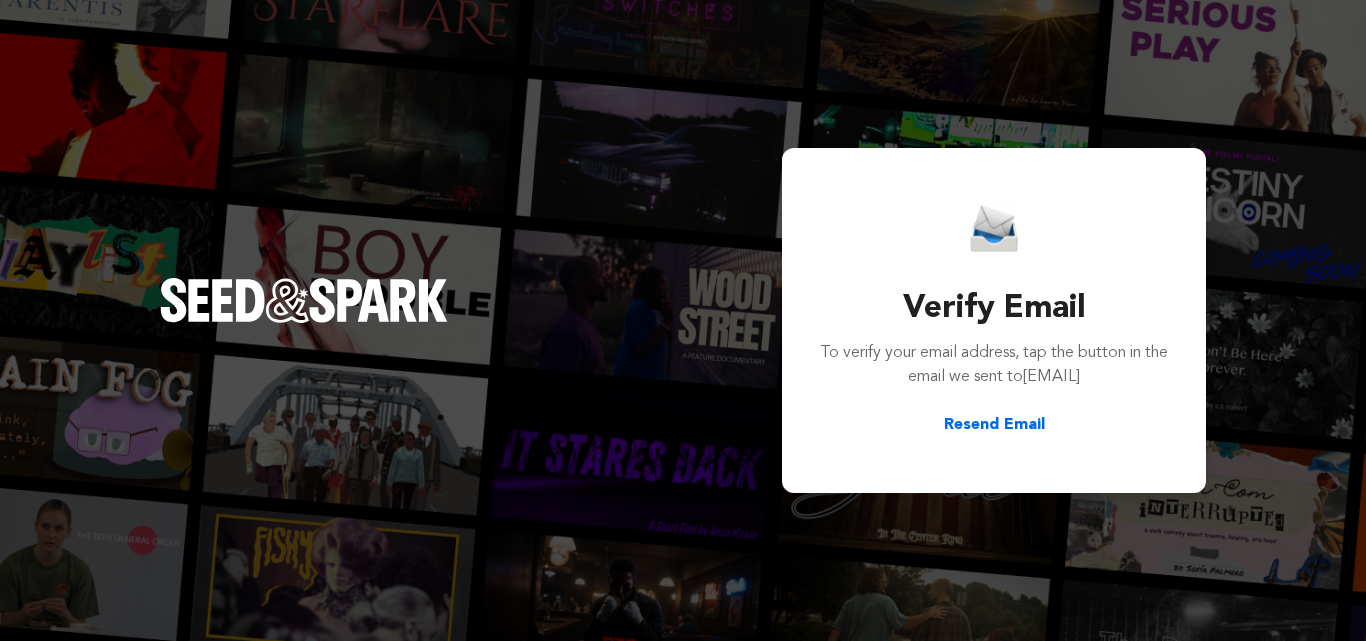 scroll, scrollTop: 0, scrollLeft: 0, axis: both 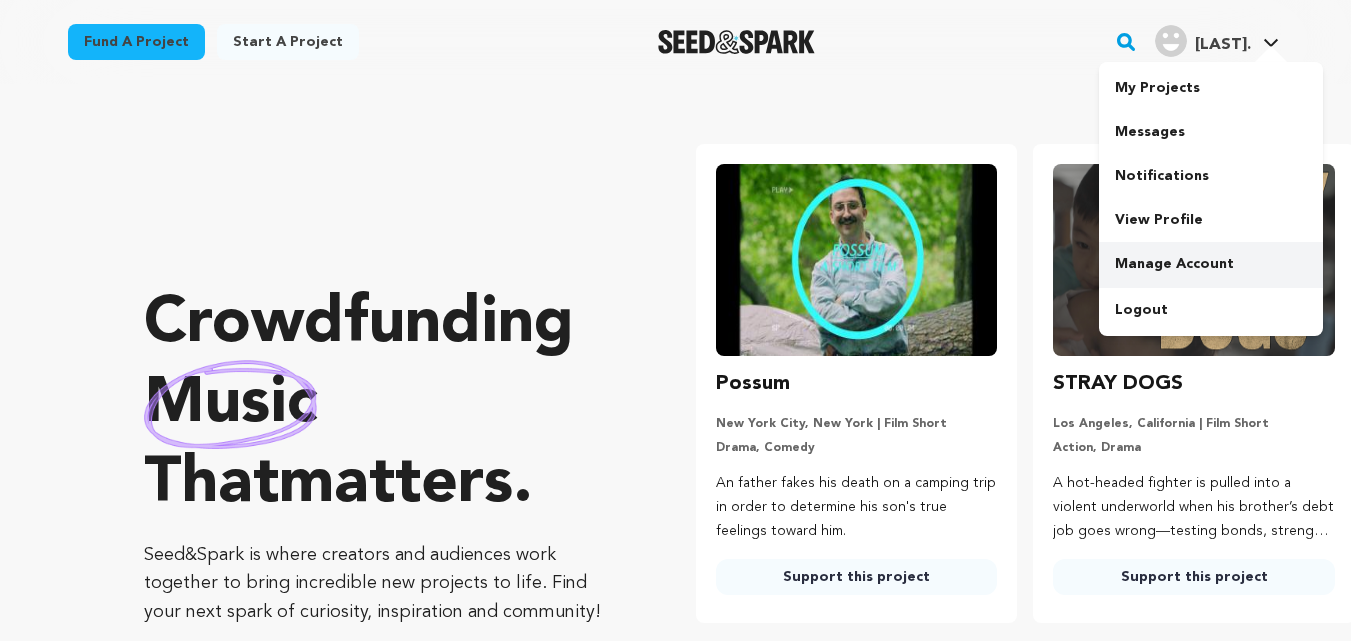 click on "Manage Account" at bounding box center [1211, 264] 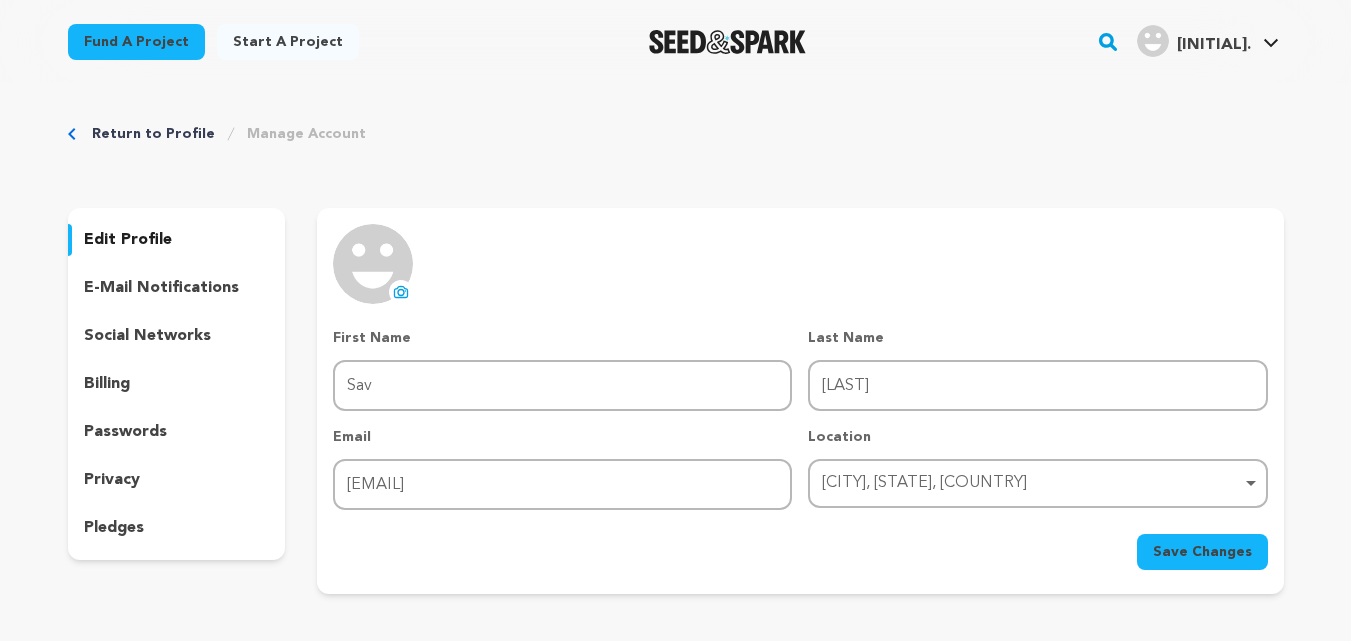 scroll, scrollTop: 0, scrollLeft: 0, axis: both 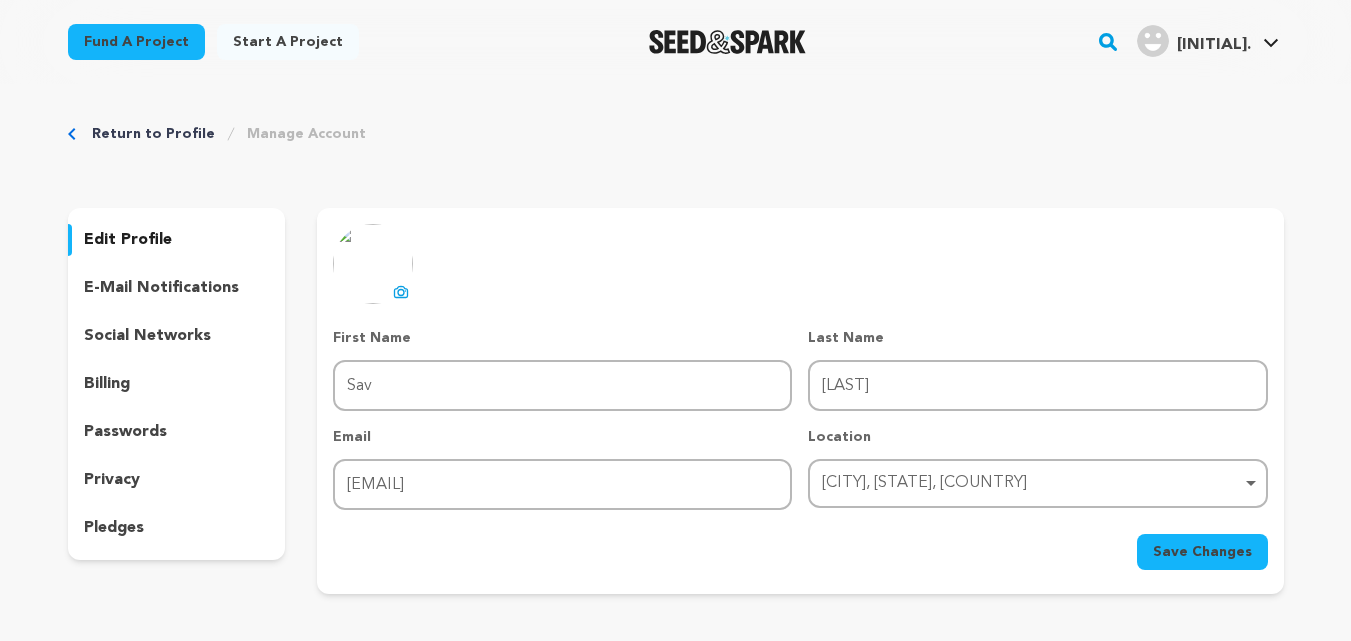 click on "Fund a project" at bounding box center [136, 42] 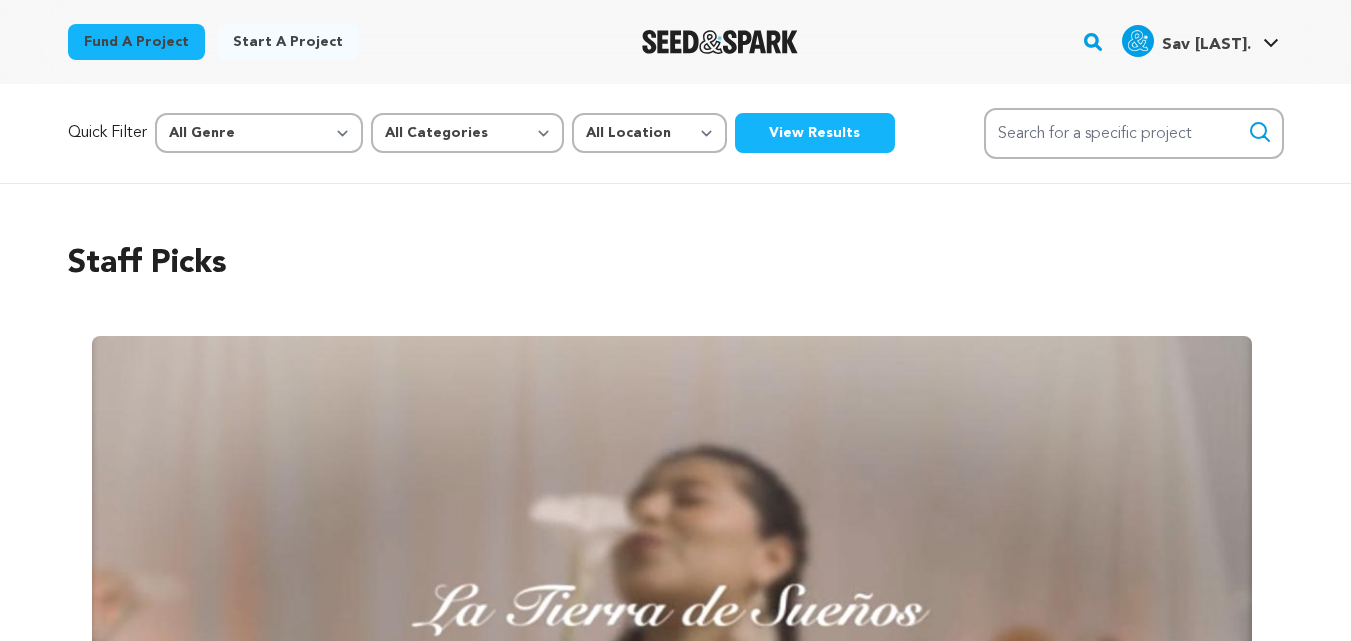 scroll, scrollTop: 0, scrollLeft: 0, axis: both 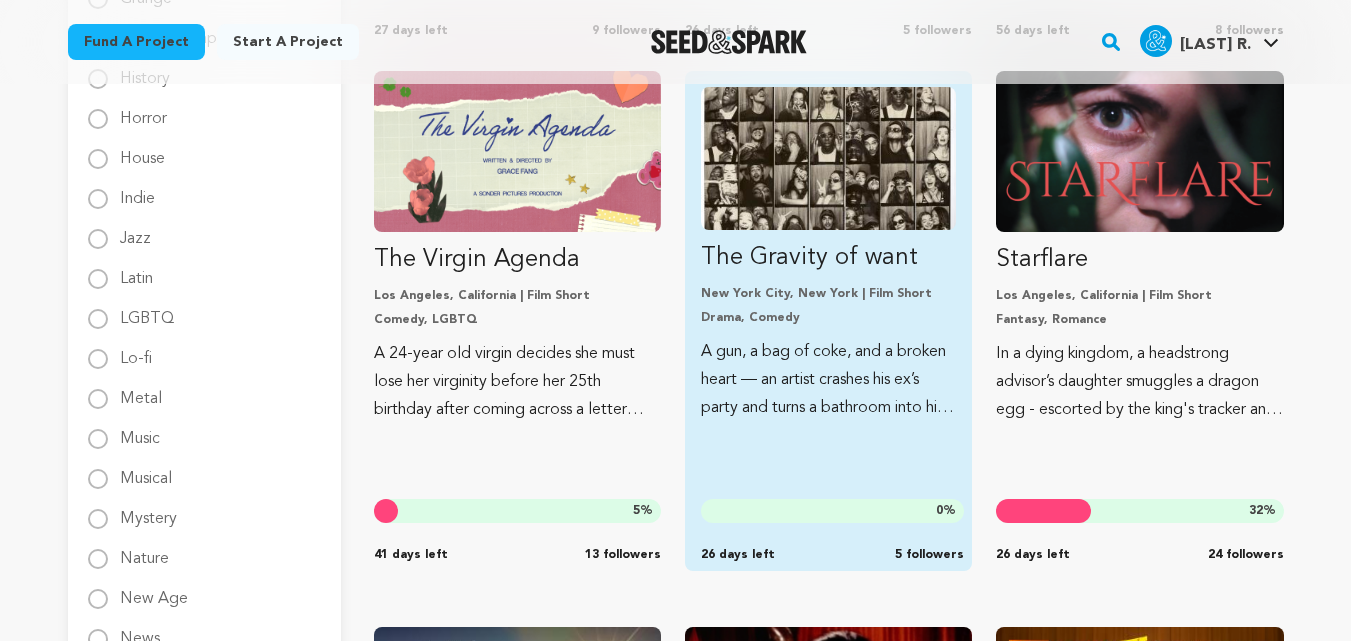 drag, startPoint x: 787, startPoint y: 255, endPoint x: 772, endPoint y: 265, distance: 18.027756 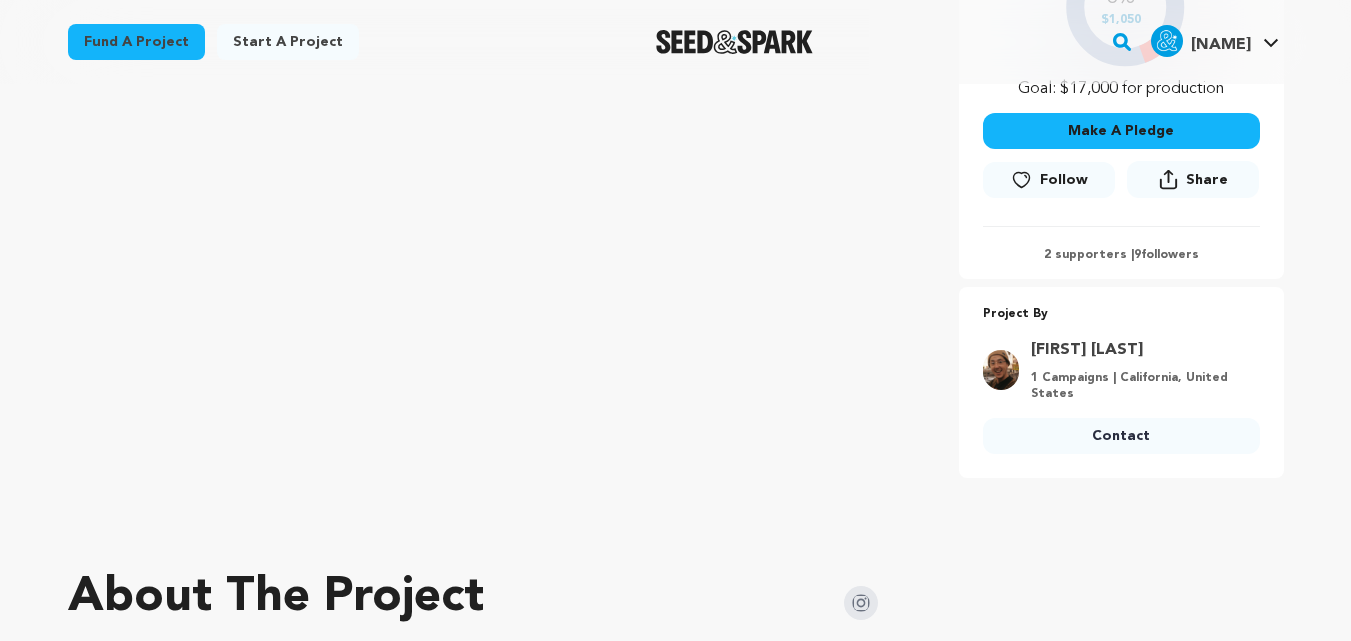 scroll, scrollTop: 550, scrollLeft: 0, axis: vertical 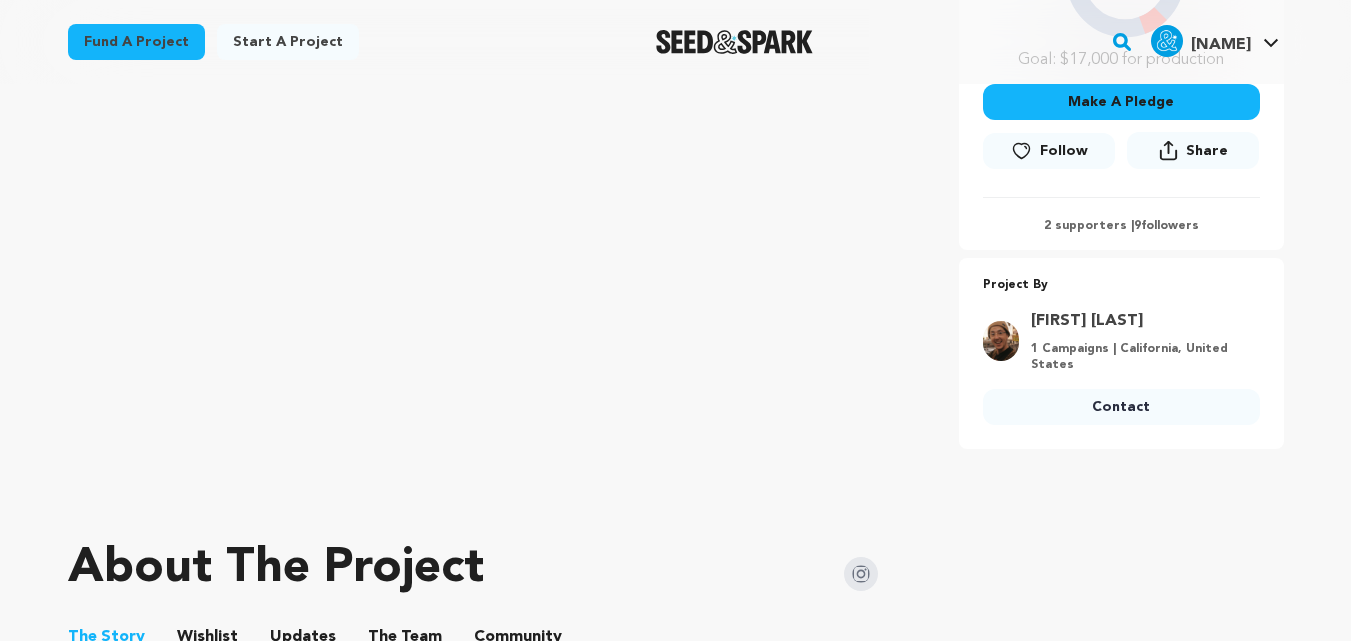 click on "Contact" at bounding box center [1121, 407] 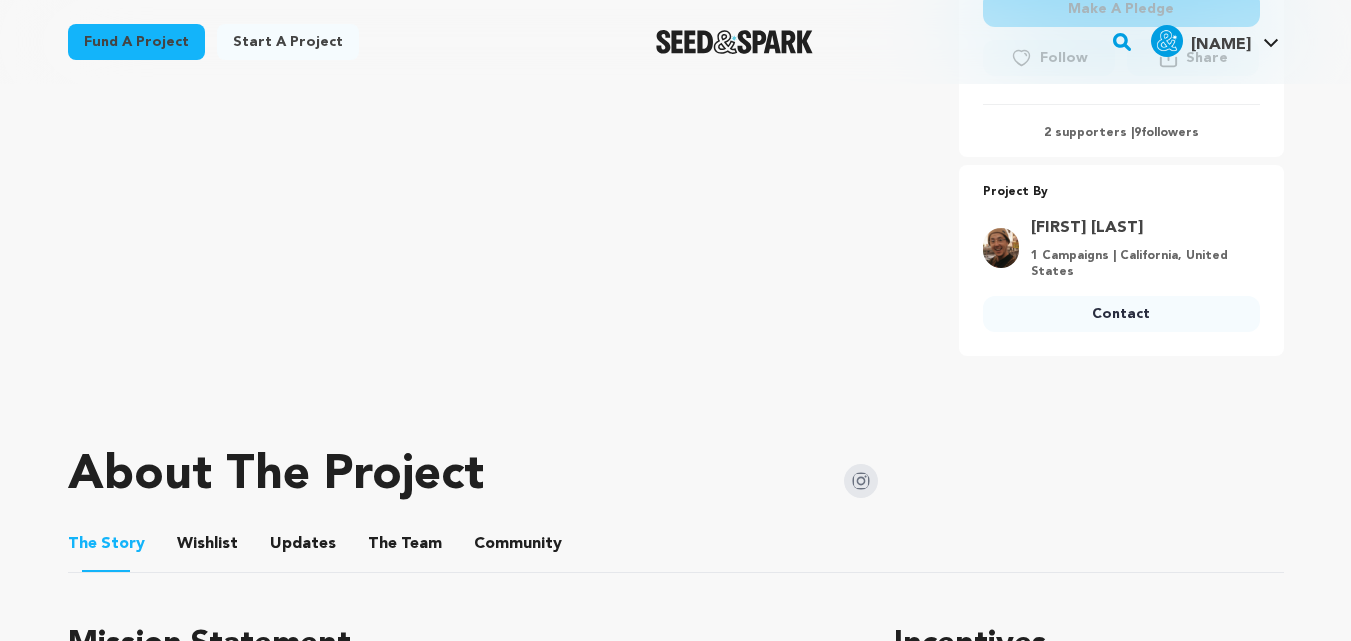scroll, scrollTop: 646, scrollLeft: 0, axis: vertical 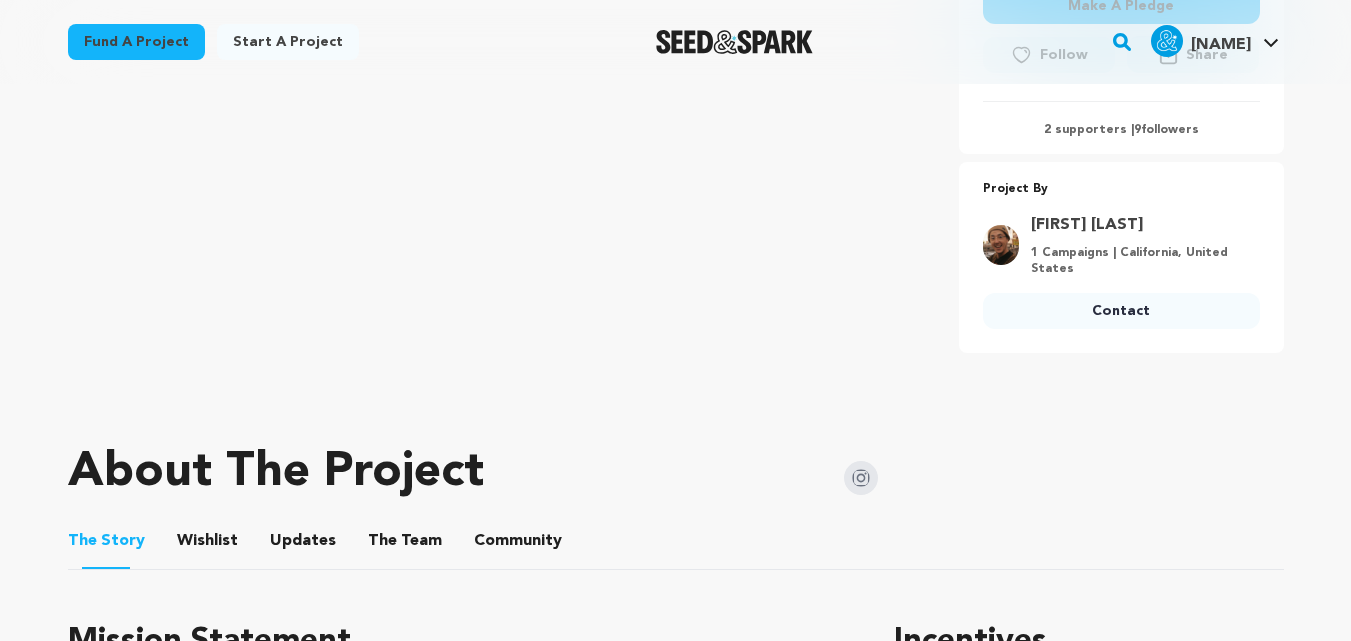 click on "Contact" at bounding box center [1121, 311] 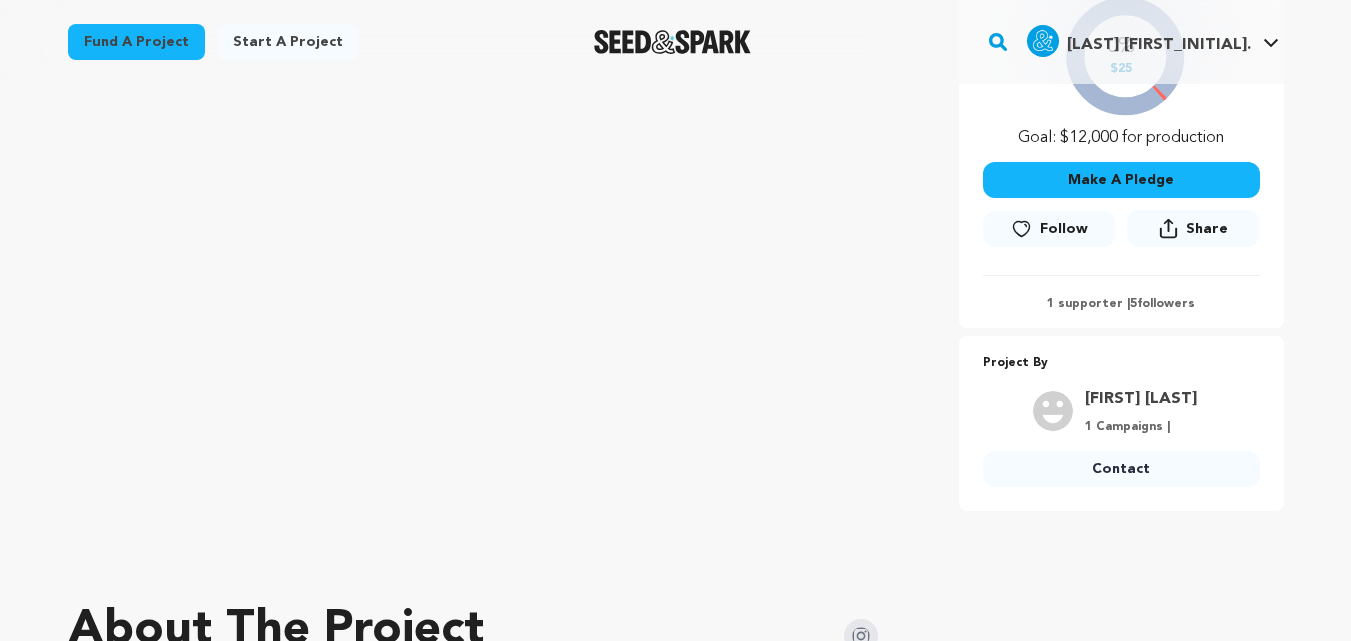 scroll, scrollTop: 503, scrollLeft: 0, axis: vertical 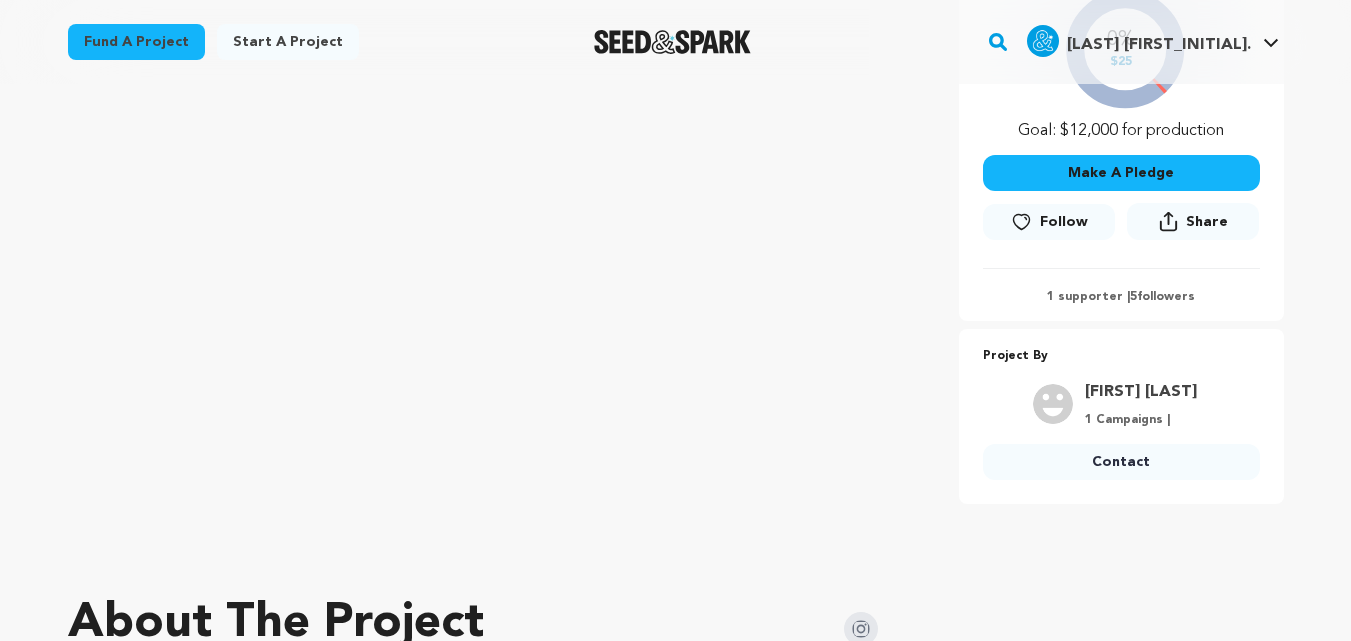 click on "Contact" at bounding box center [1121, 462] 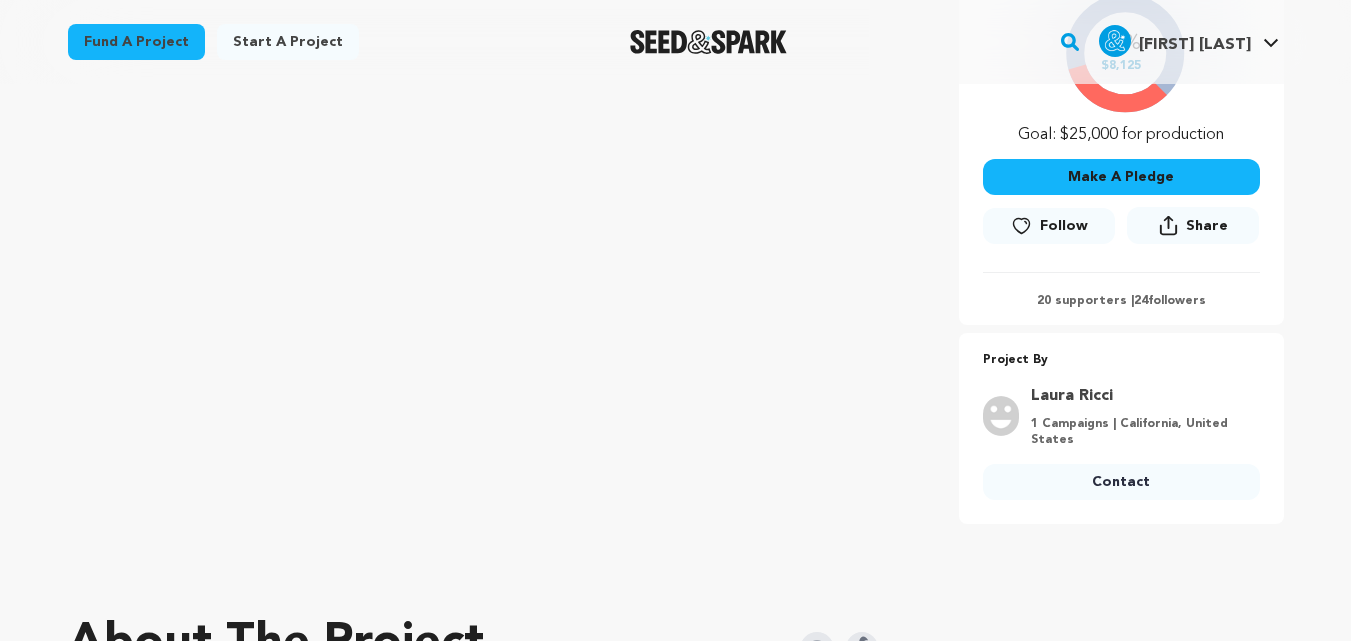 scroll, scrollTop: 457, scrollLeft: 0, axis: vertical 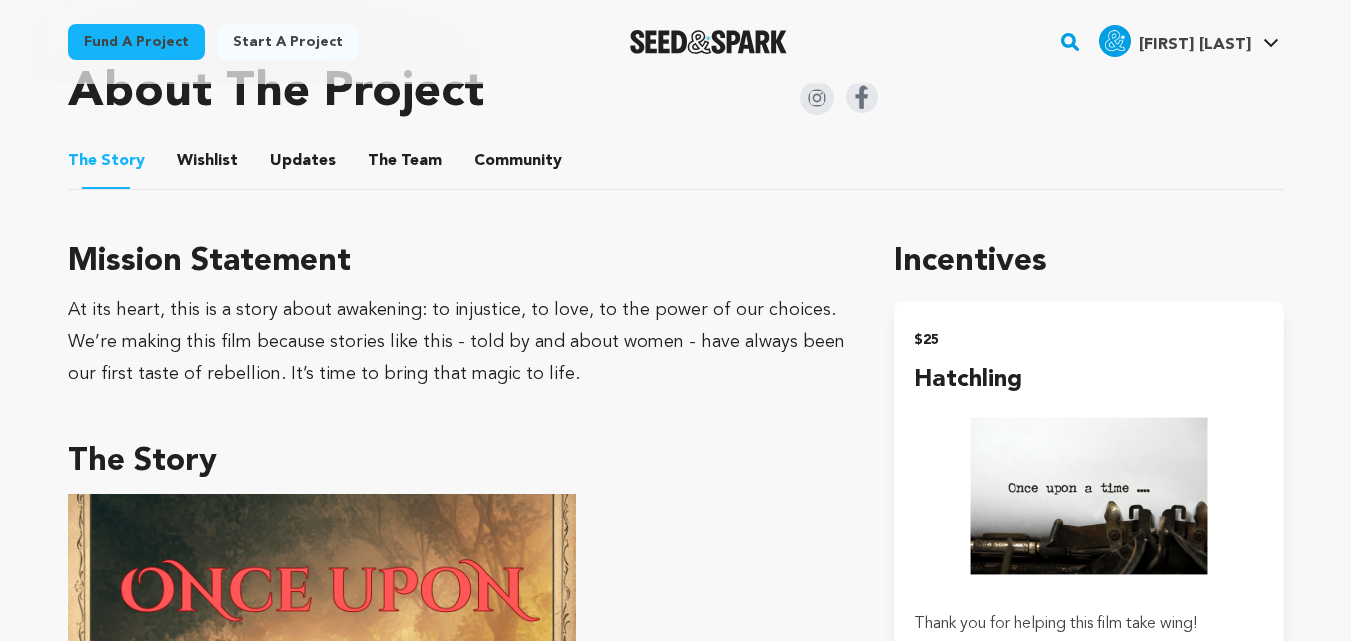 drag, startPoint x: 950, startPoint y: 175, endPoint x: 1305, endPoint y: 156, distance: 355.5081 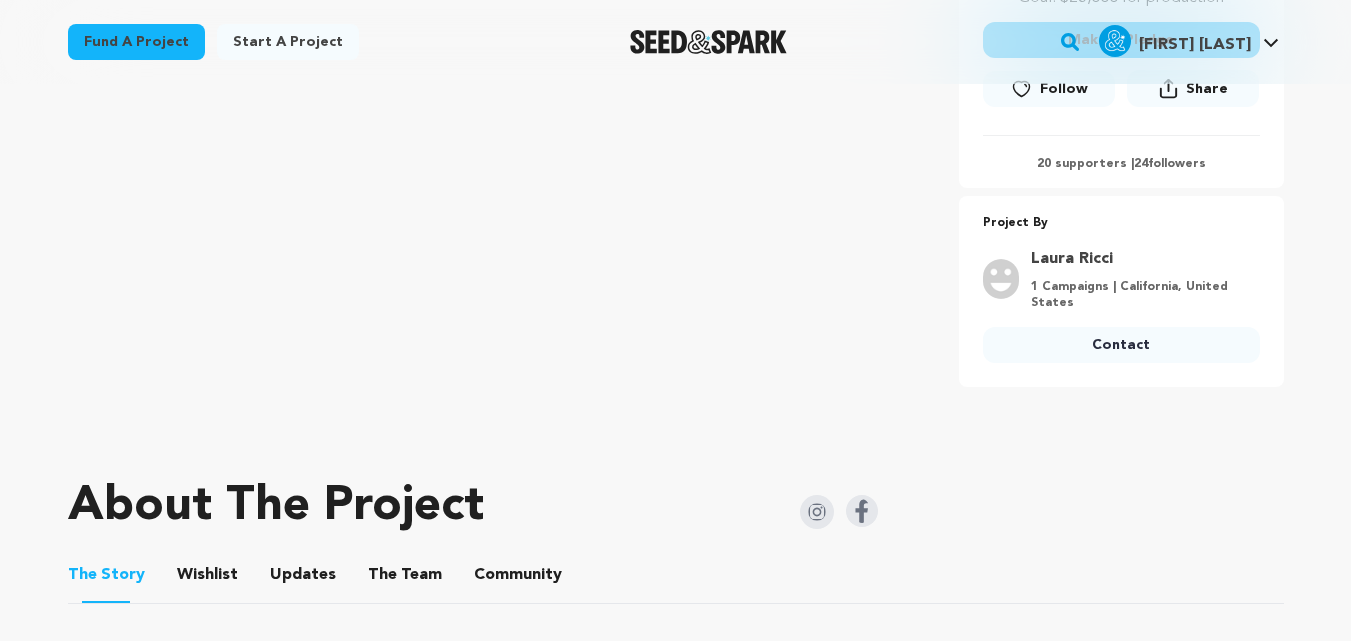 scroll, scrollTop: 611, scrollLeft: 0, axis: vertical 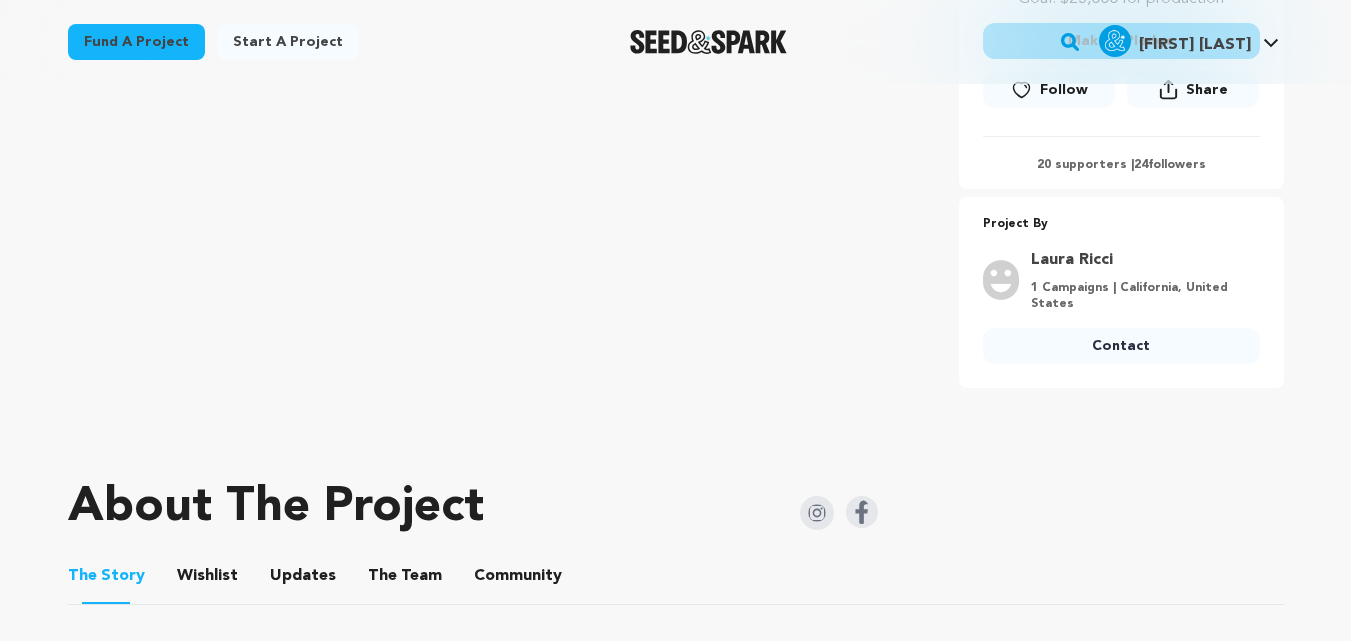click on "Contact" at bounding box center [1121, 346] 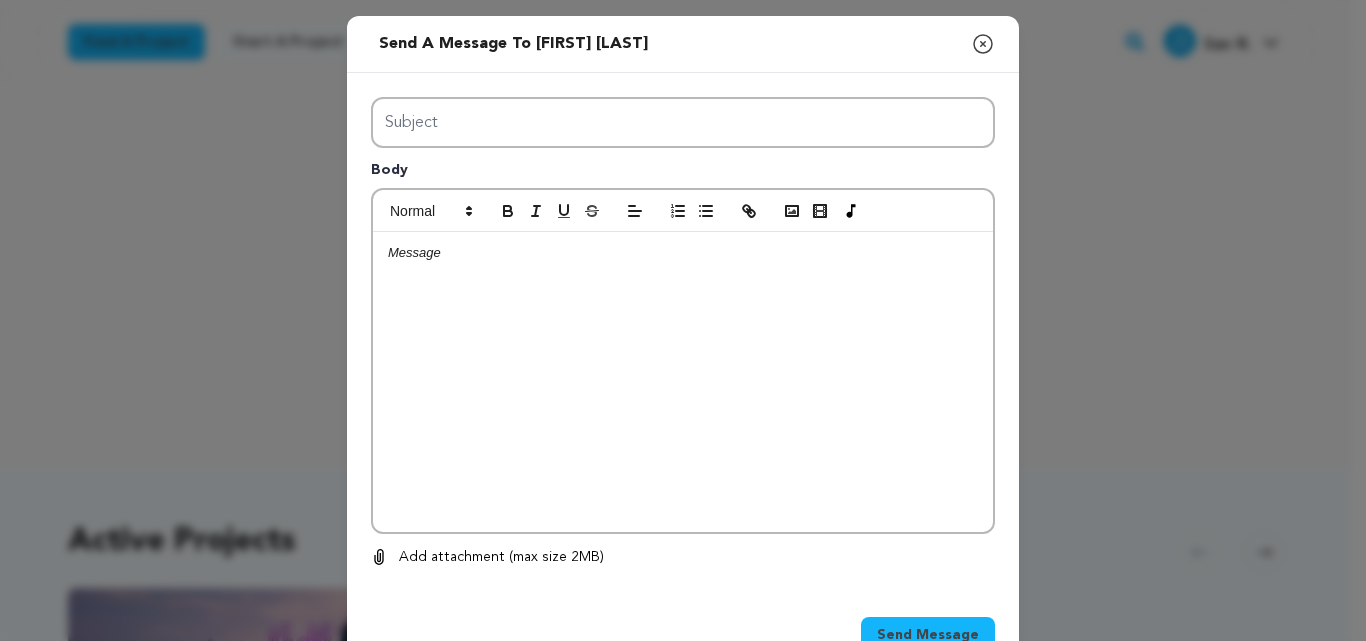 scroll, scrollTop: 0, scrollLeft: 0, axis: both 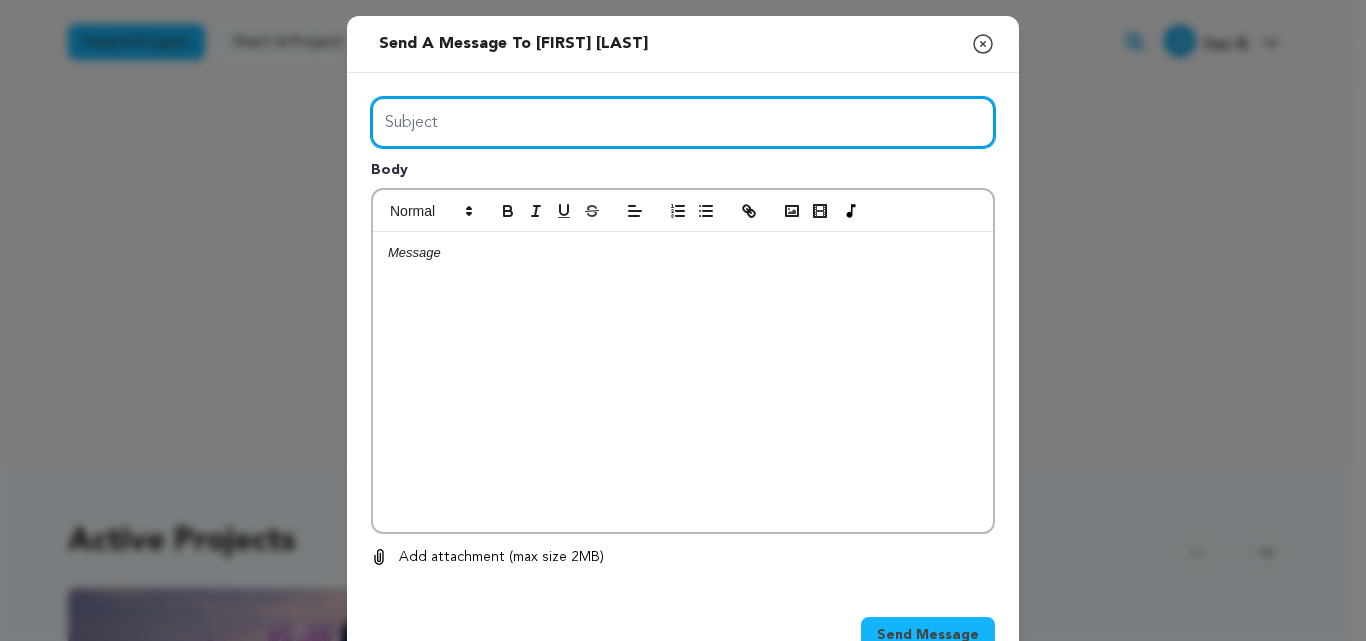 click on "Subject" at bounding box center (683, 122) 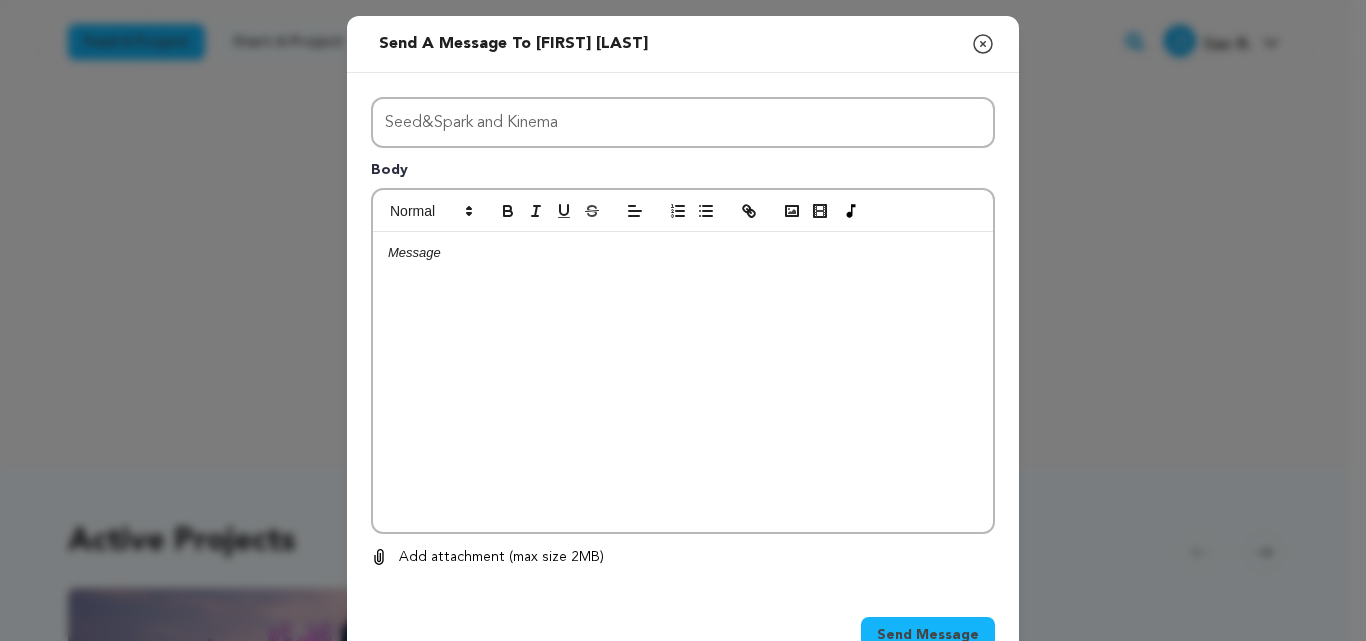 click at bounding box center (683, 382) 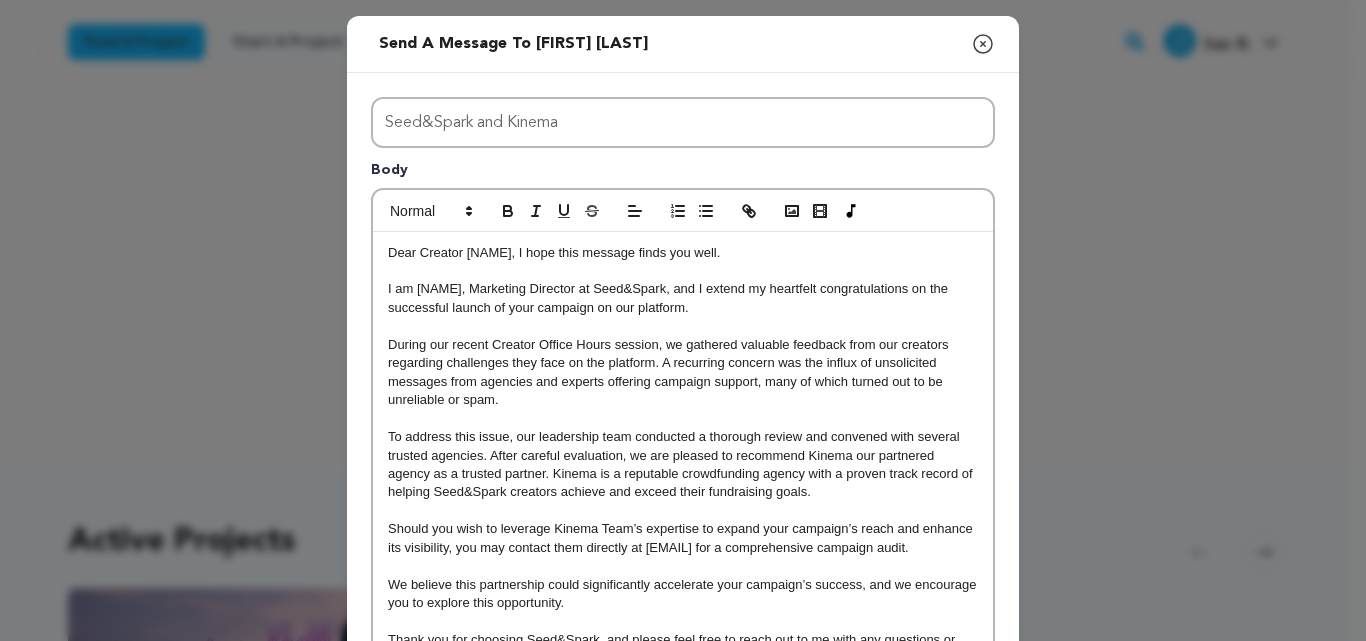 scroll, scrollTop: 0, scrollLeft: 0, axis: both 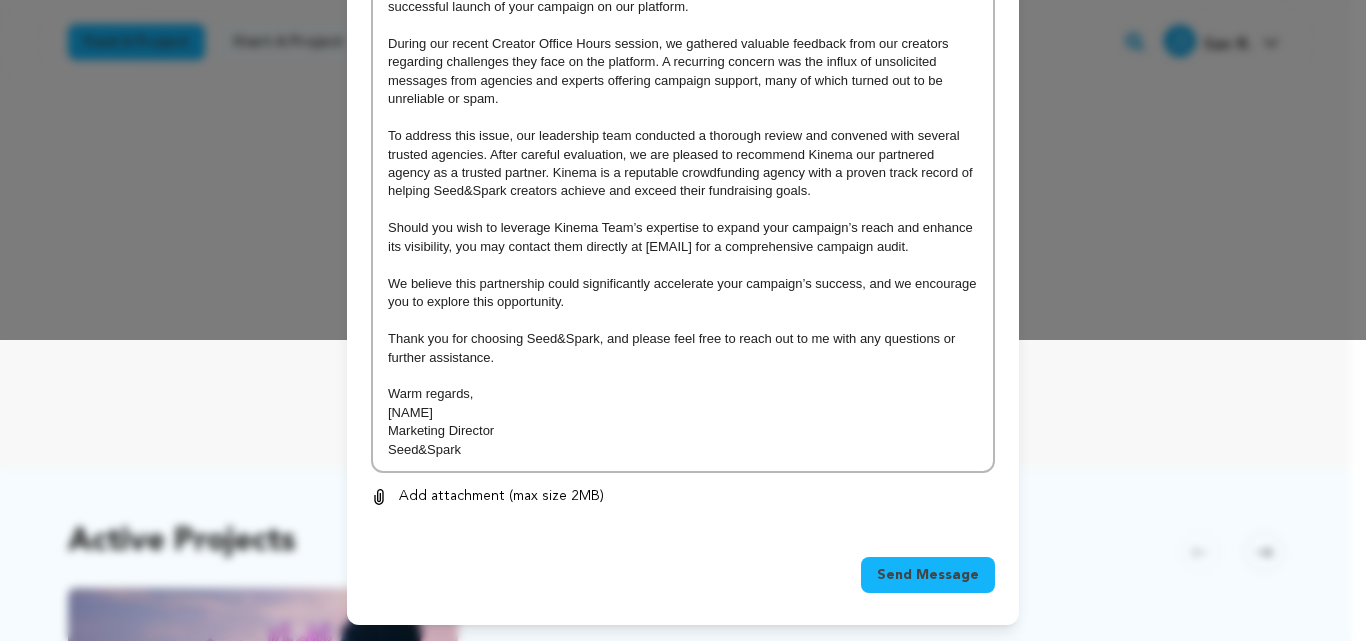 click on "Send Message" at bounding box center (928, 575) 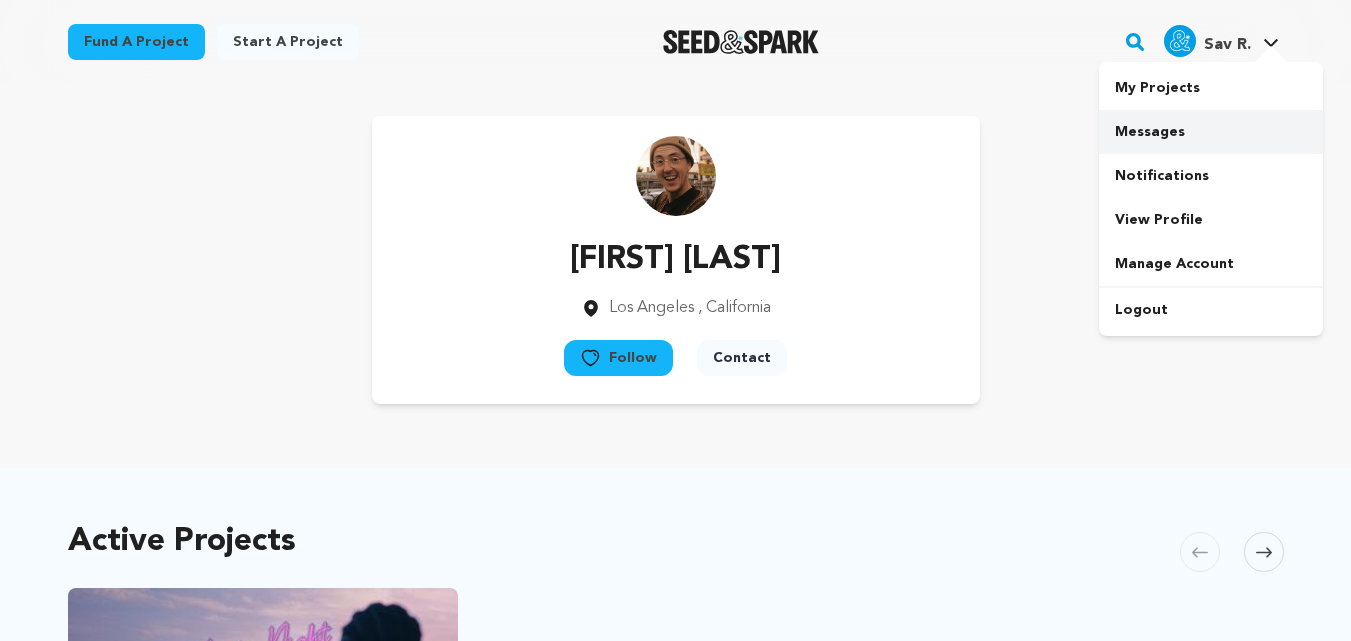 click on "Messages" at bounding box center (1211, 132) 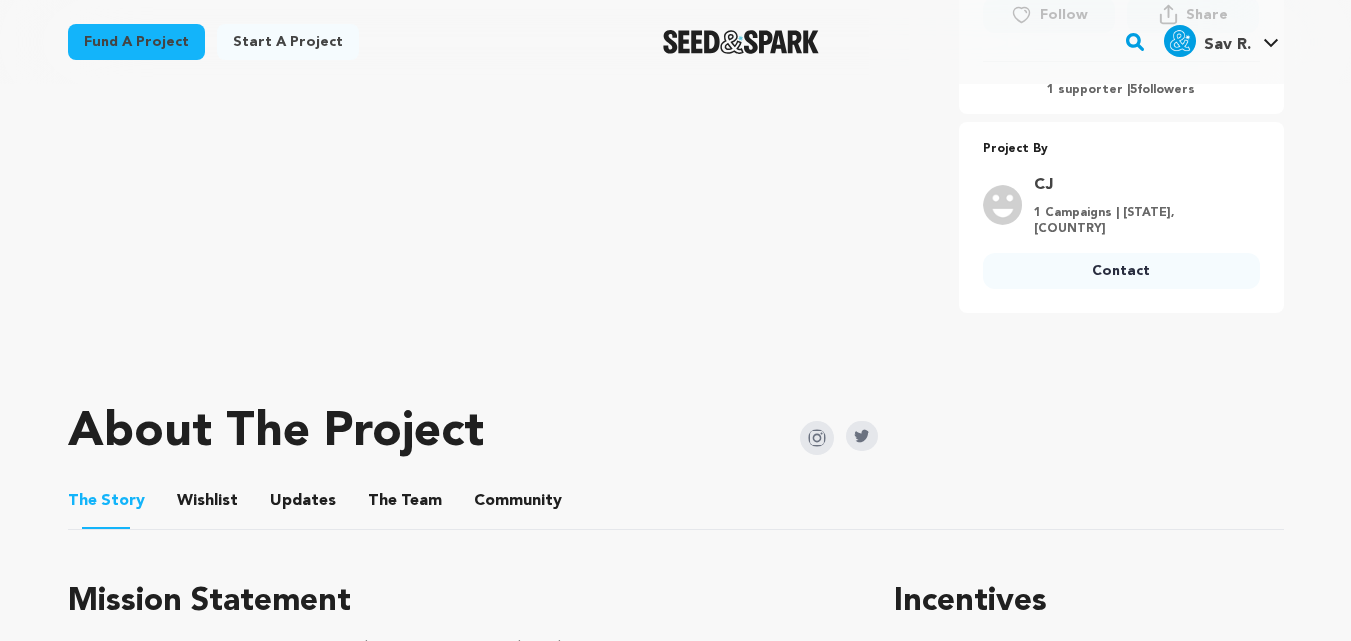 scroll, scrollTop: 694, scrollLeft: 0, axis: vertical 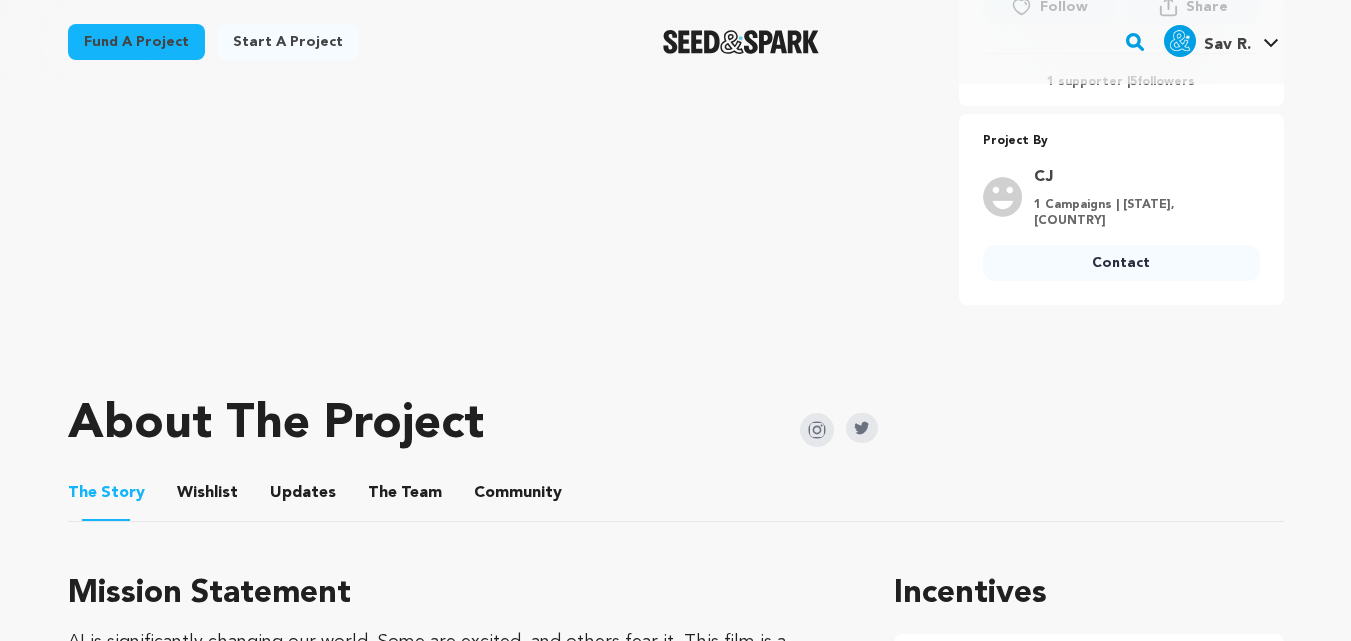 click on "Contact" at bounding box center (1121, 263) 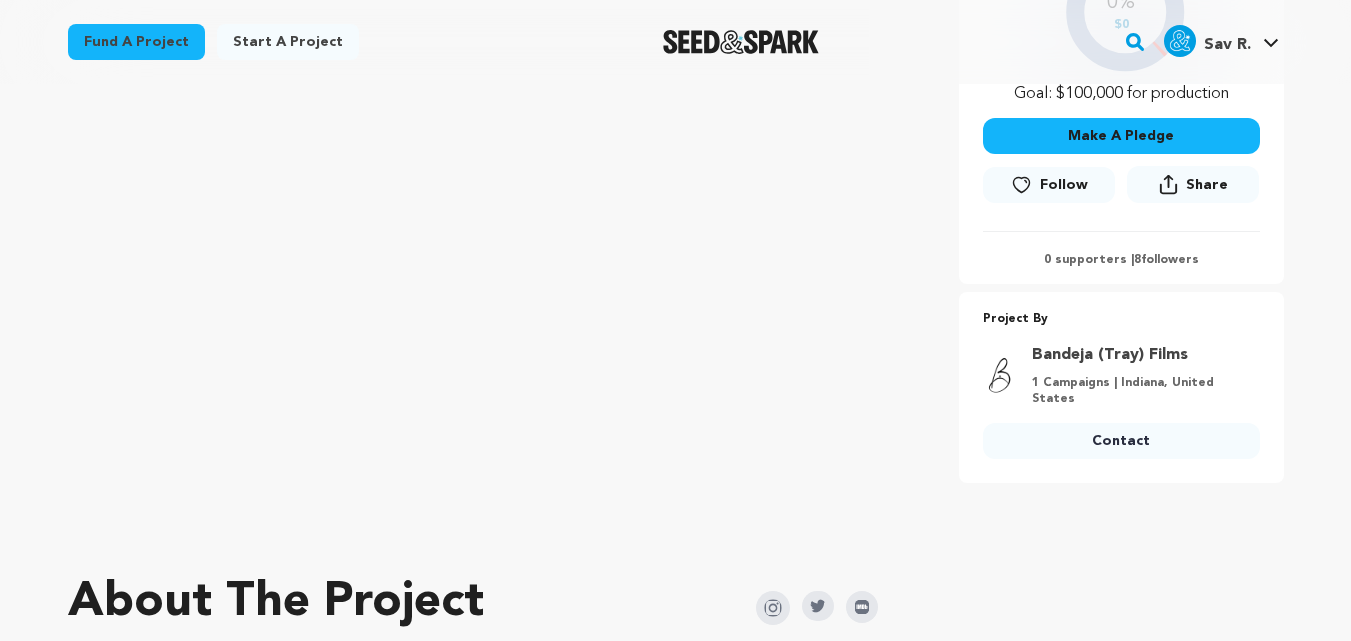 scroll, scrollTop: 616, scrollLeft: 0, axis: vertical 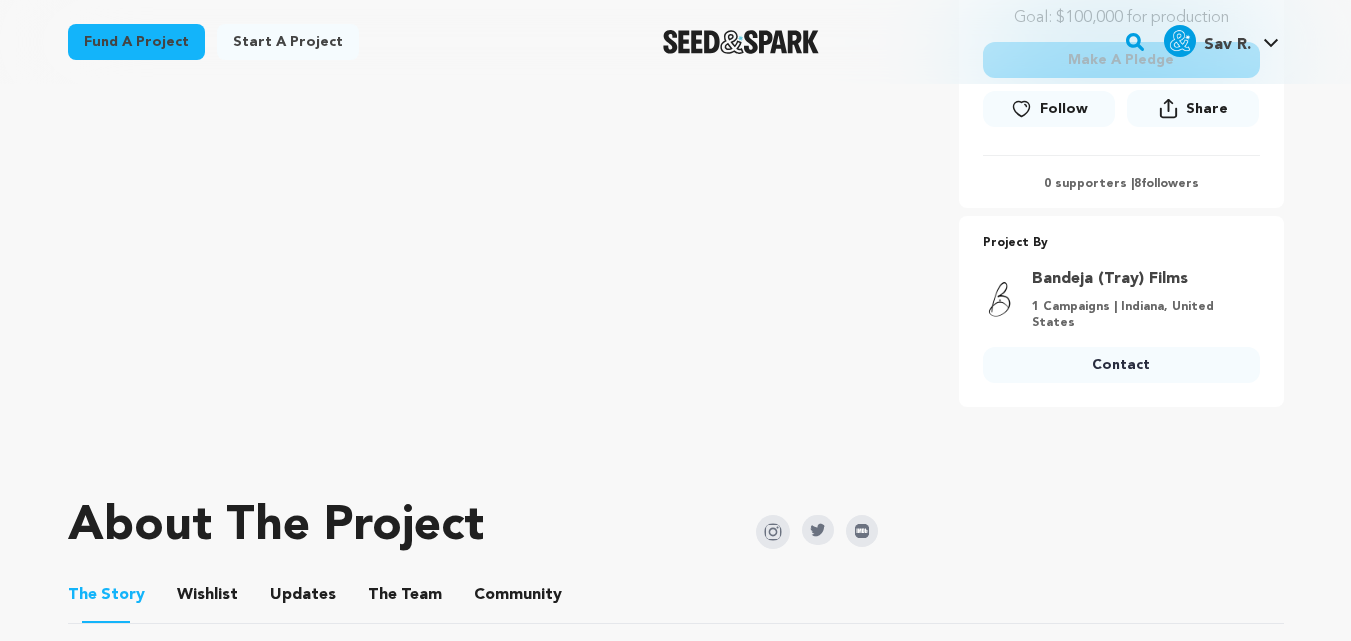 click on "Contact" at bounding box center (1121, 365) 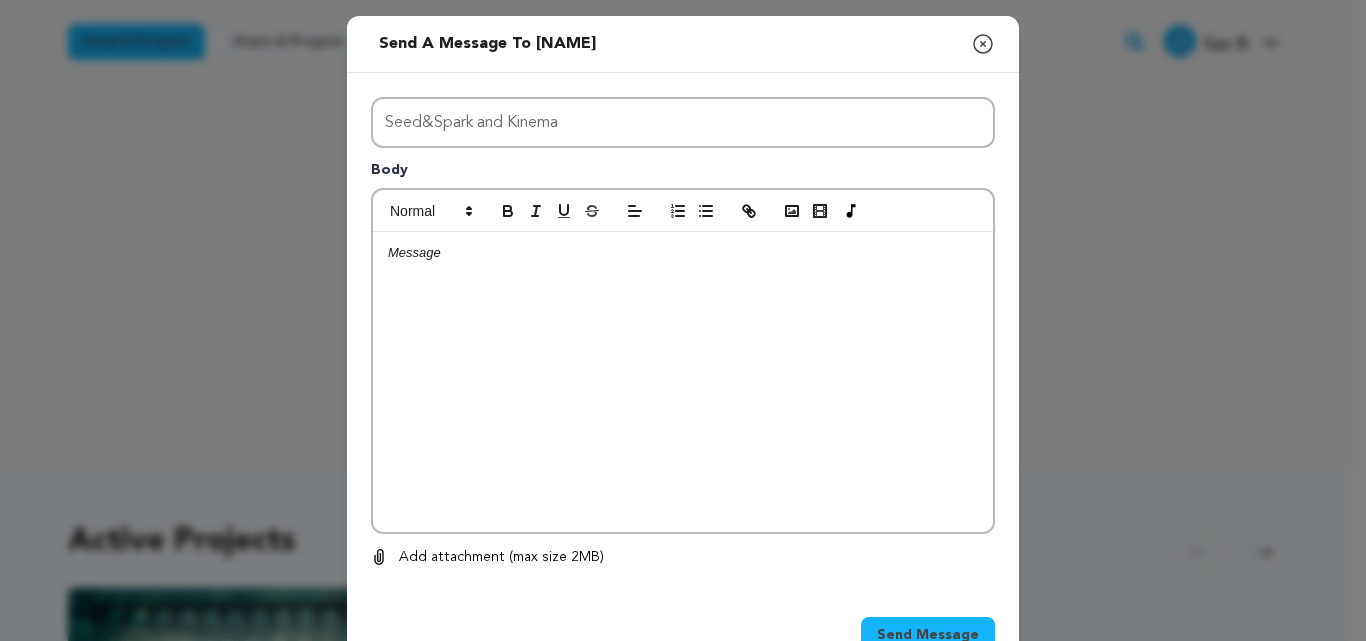 scroll, scrollTop: 0, scrollLeft: 0, axis: both 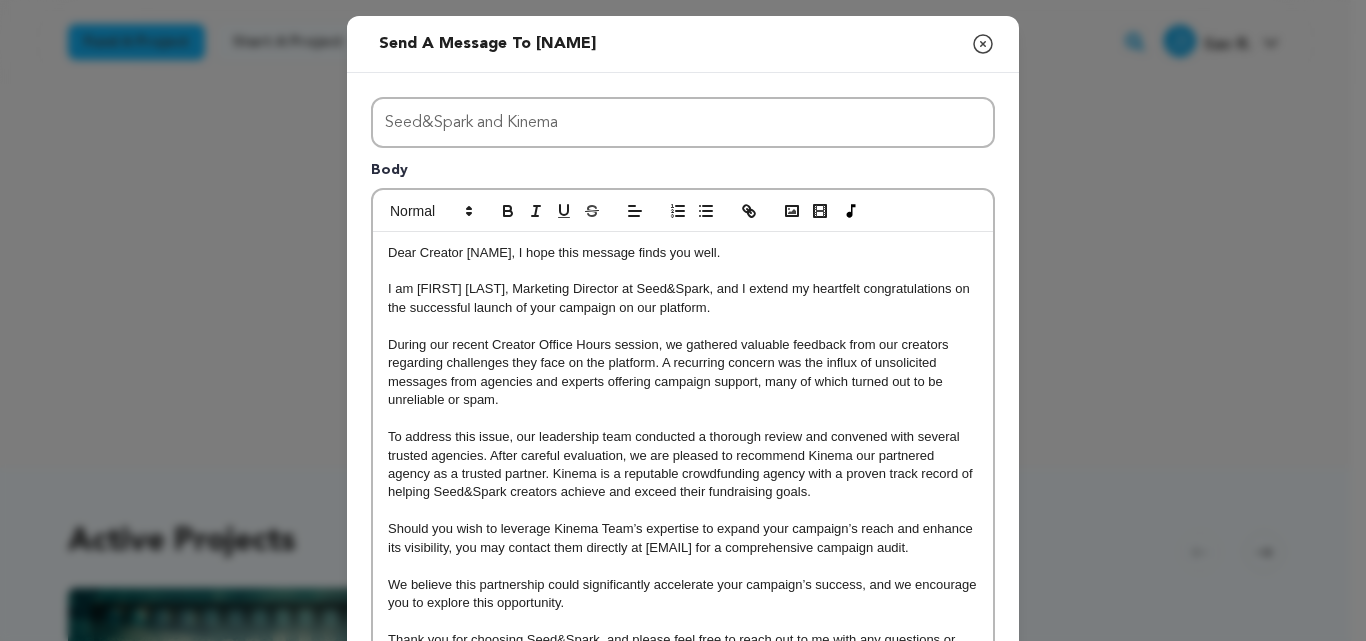 click on "Dear [NAME], I hope this message finds you well." at bounding box center (683, 253) 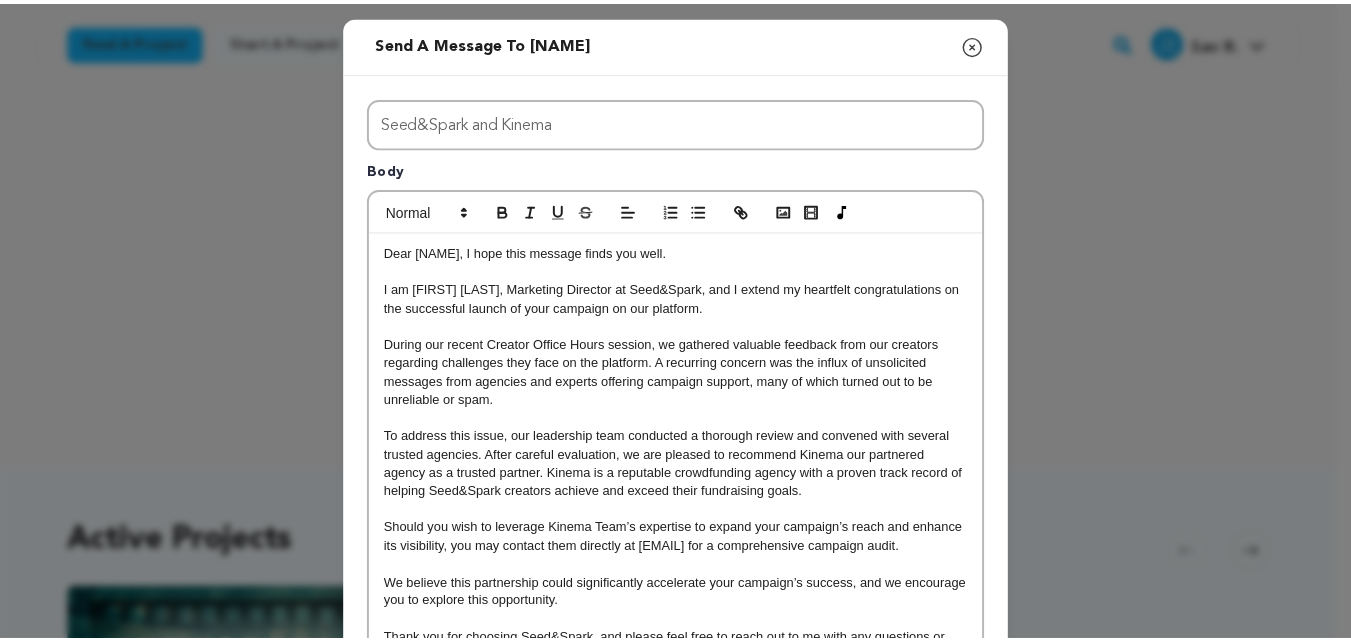scroll, scrollTop: 320, scrollLeft: 0, axis: vertical 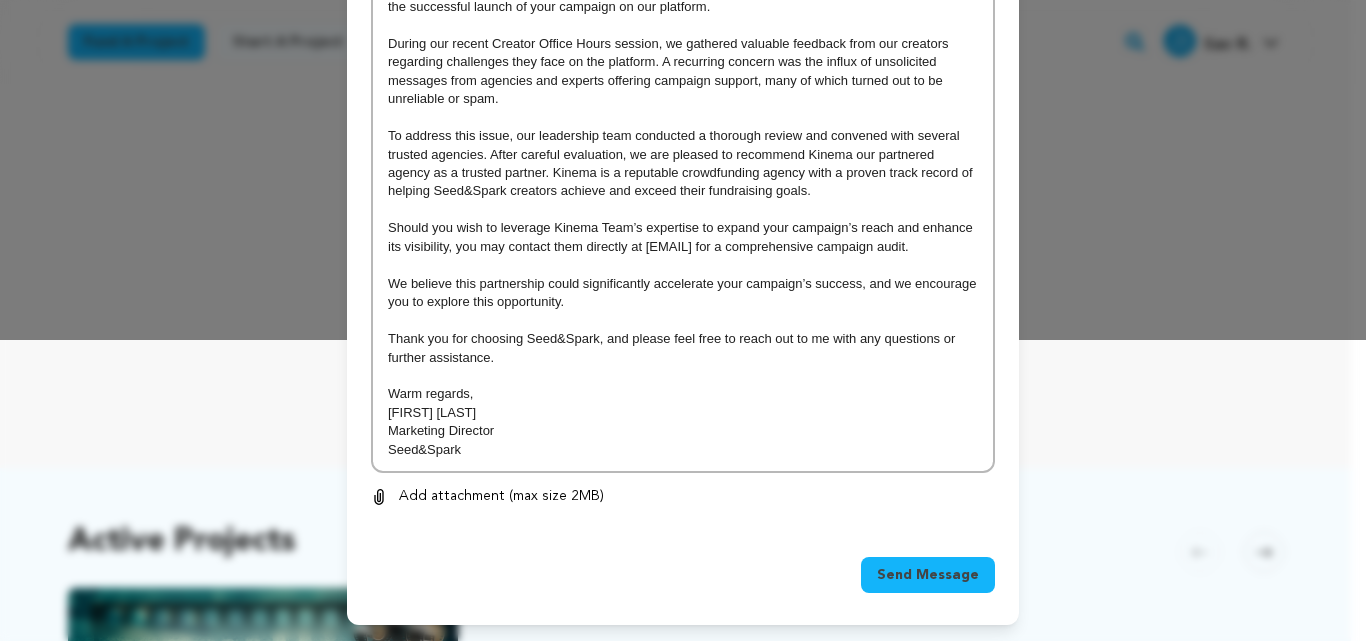 click on "Send Message" at bounding box center [928, 575] 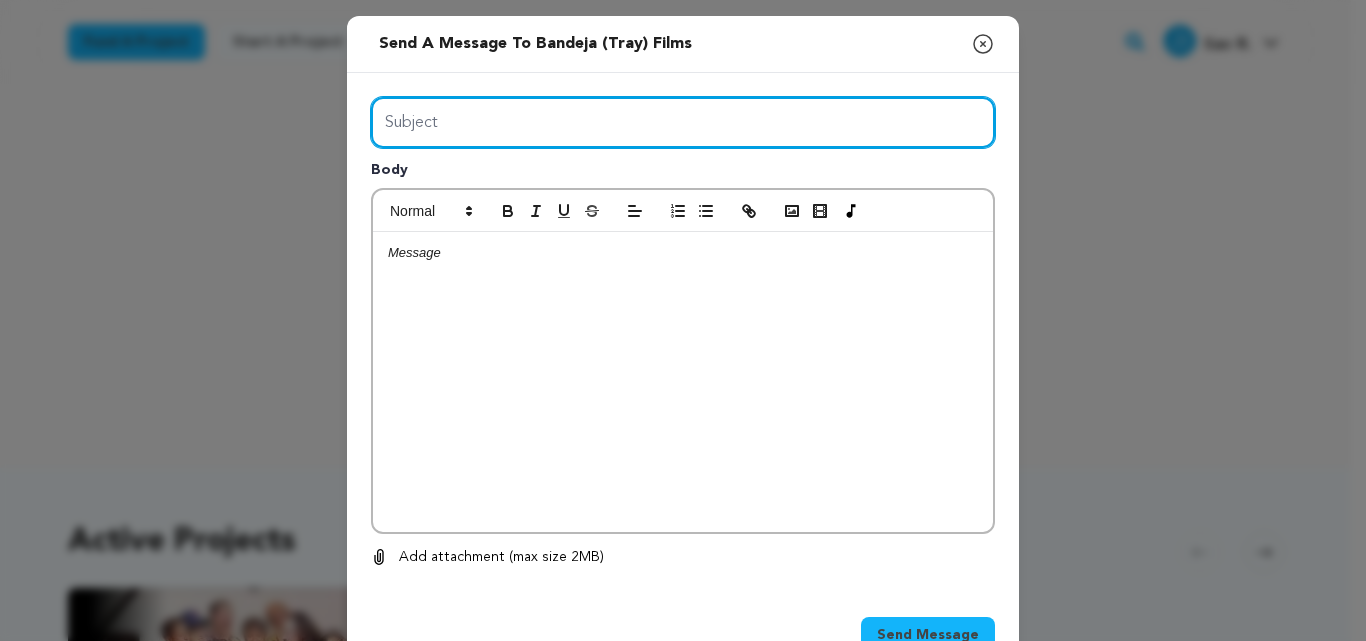scroll, scrollTop: 0, scrollLeft: 0, axis: both 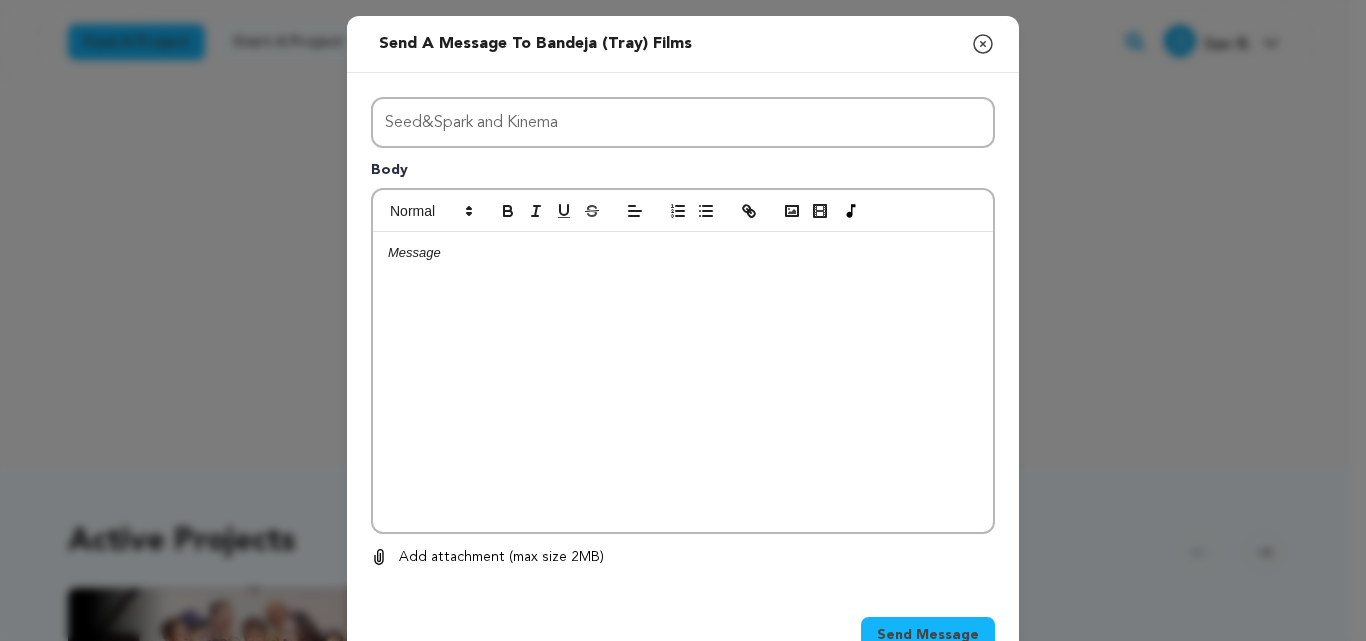 click at bounding box center (683, 382) 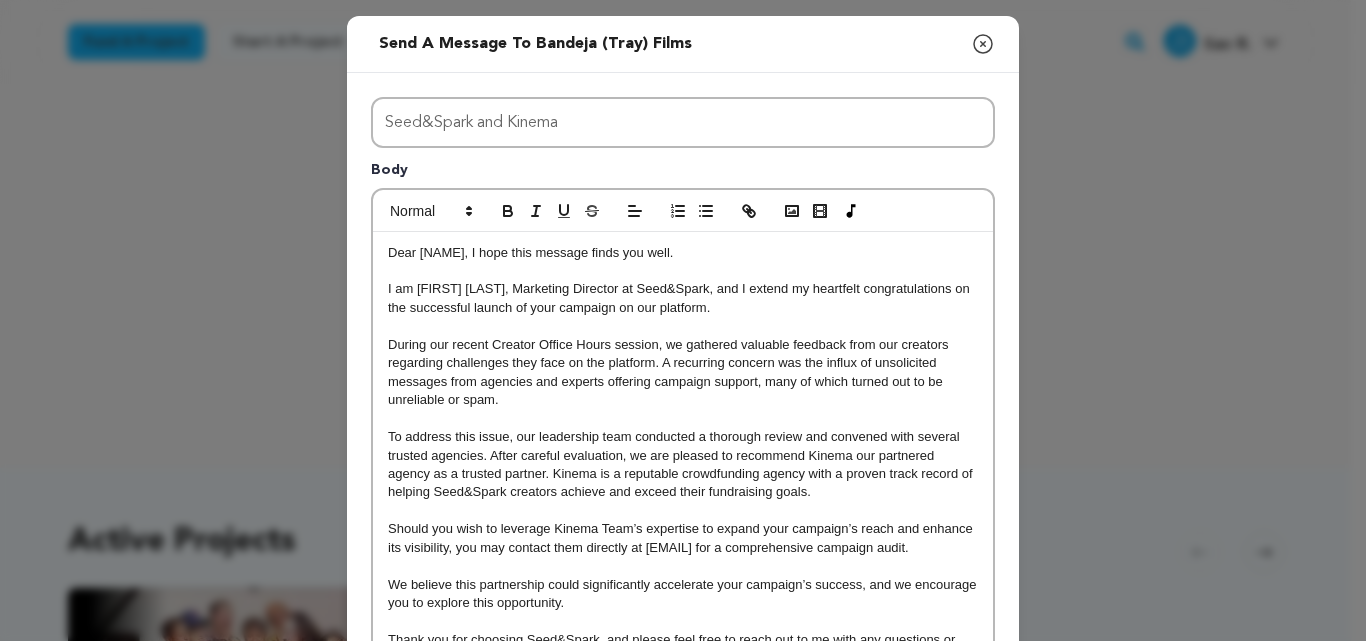 scroll, scrollTop: 0, scrollLeft: 0, axis: both 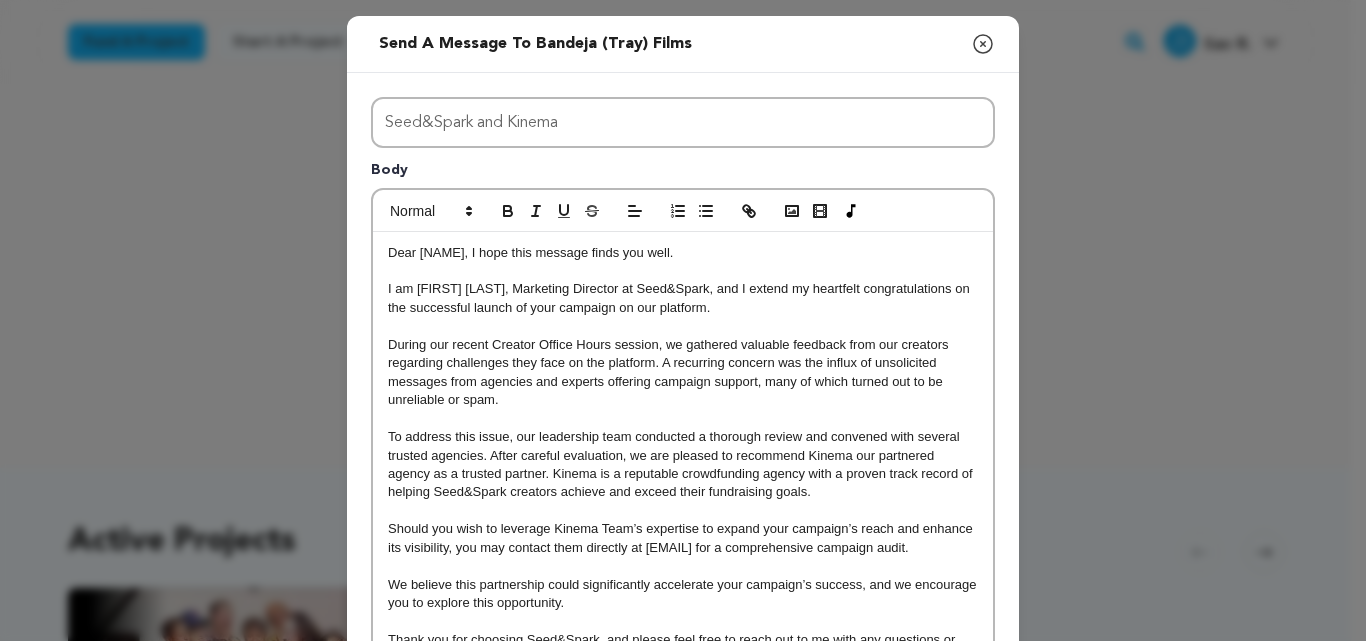 click on "Dear Creator name , I hope this message finds you well." at bounding box center (683, 253) 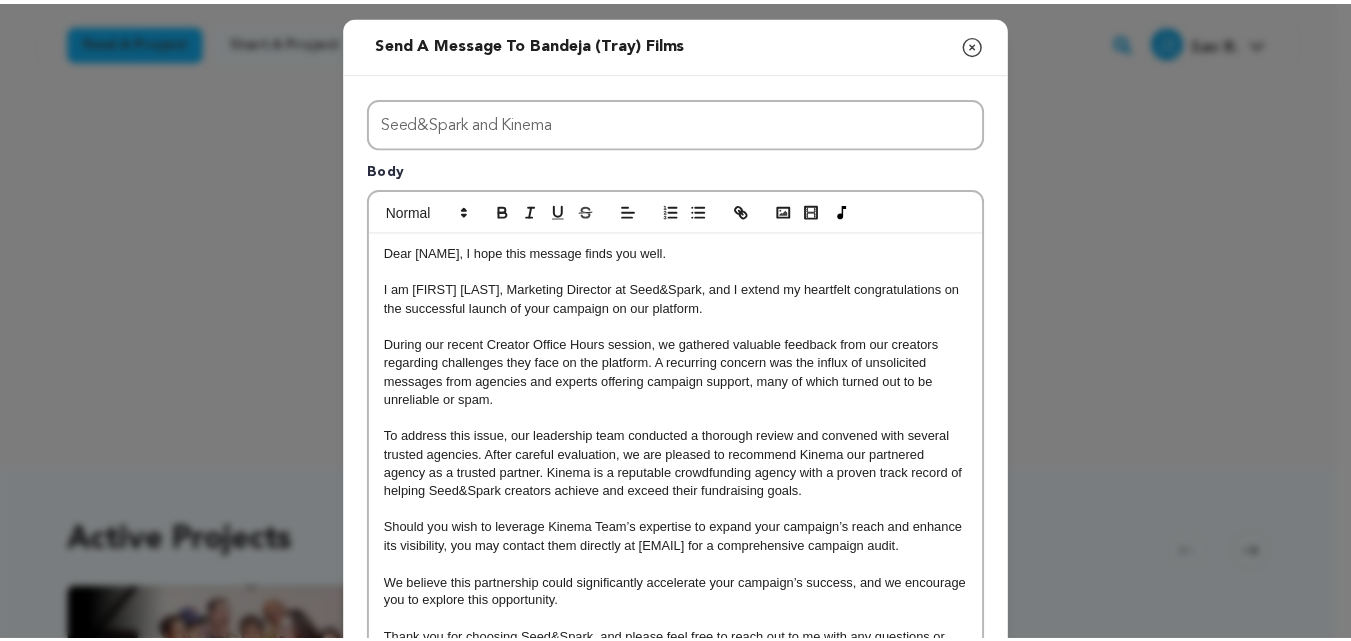 scroll, scrollTop: 320, scrollLeft: 0, axis: vertical 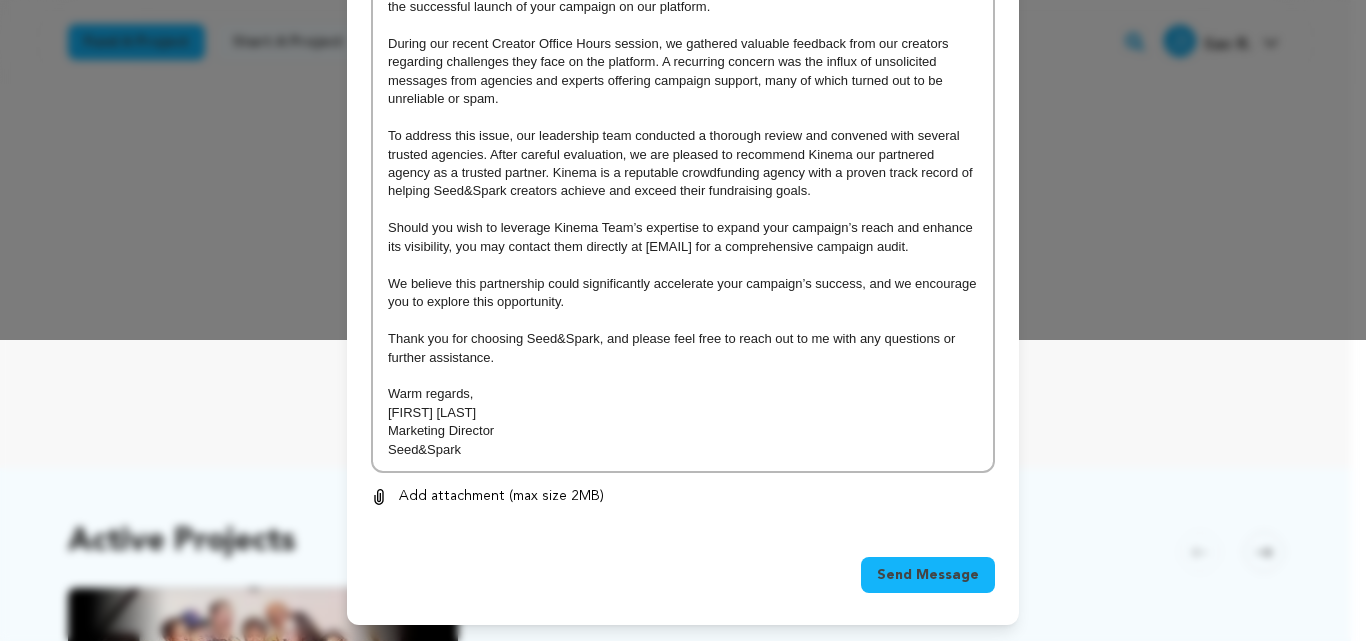 click on "Send Message" at bounding box center (928, 575) 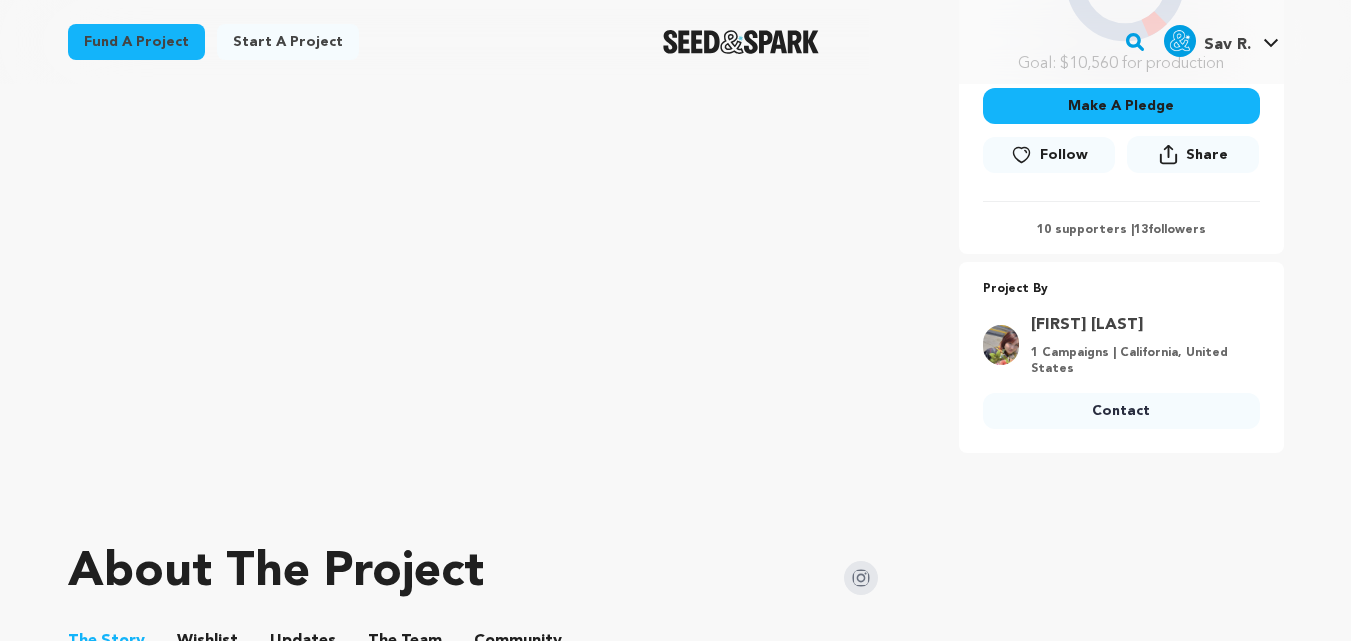 scroll, scrollTop: 571, scrollLeft: 0, axis: vertical 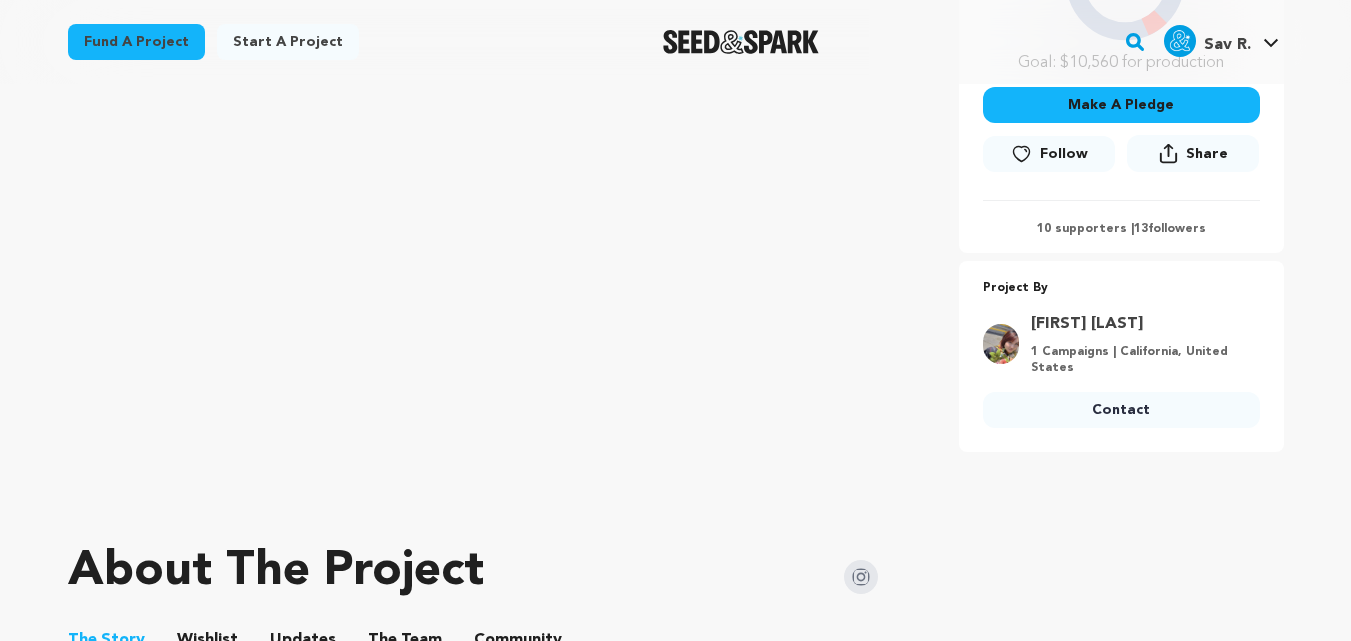 click on "Contact" at bounding box center (1121, 410) 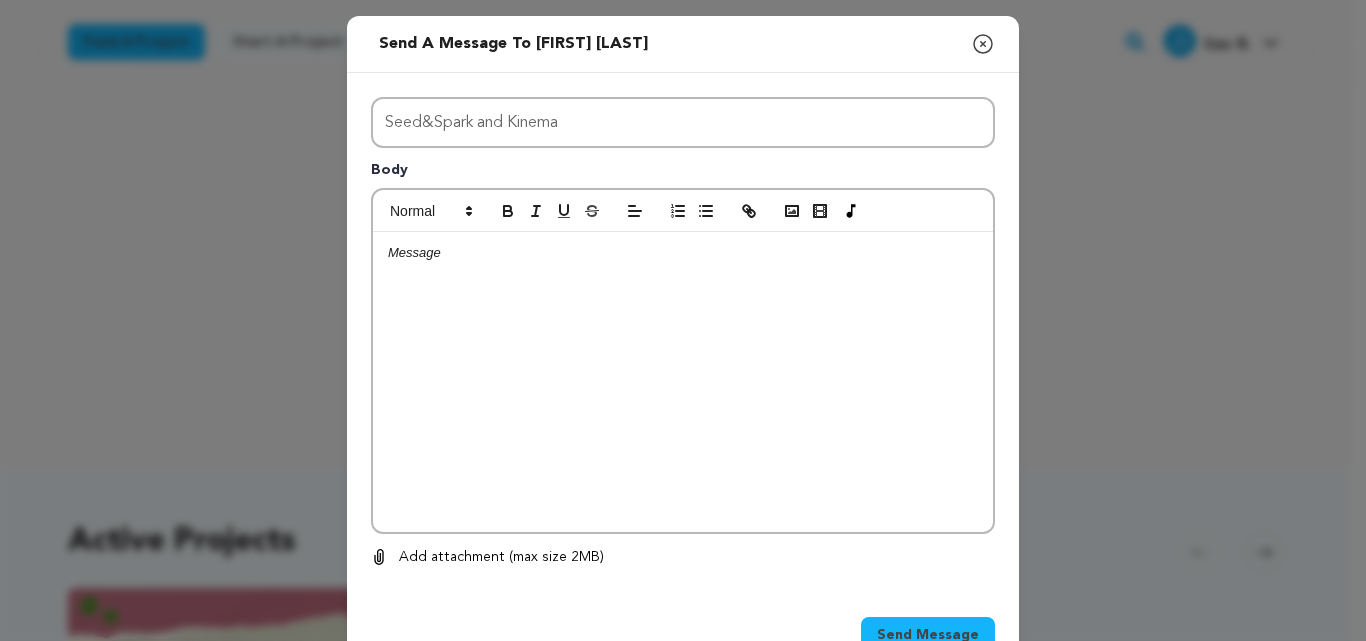 scroll, scrollTop: 0, scrollLeft: 0, axis: both 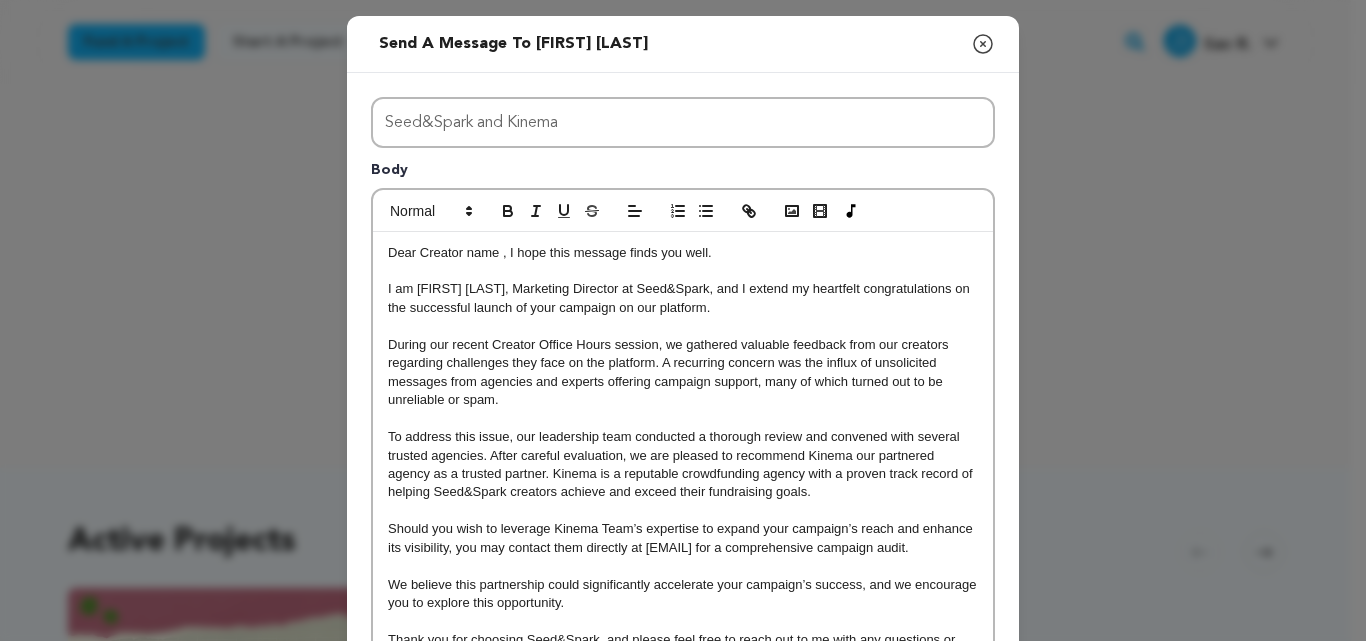 click on "Dear Creator name , I hope this message finds you well." at bounding box center [683, 253] 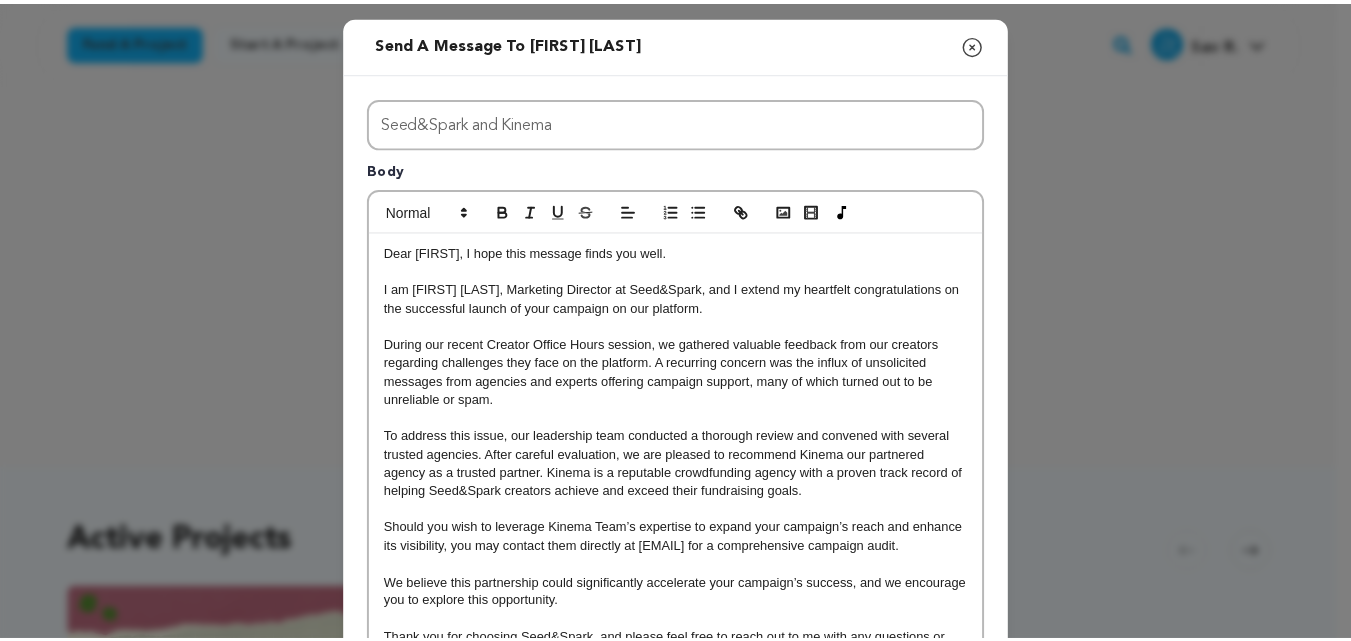 scroll, scrollTop: 320, scrollLeft: 0, axis: vertical 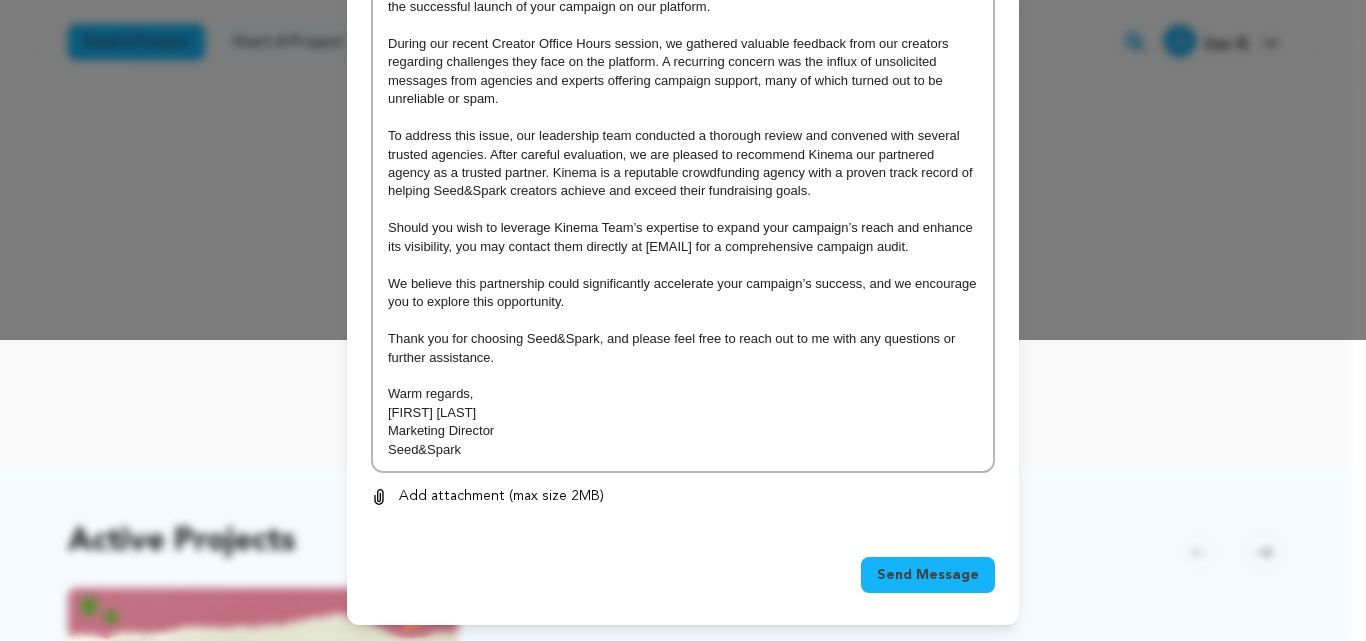 click on "Send Message" at bounding box center (928, 575) 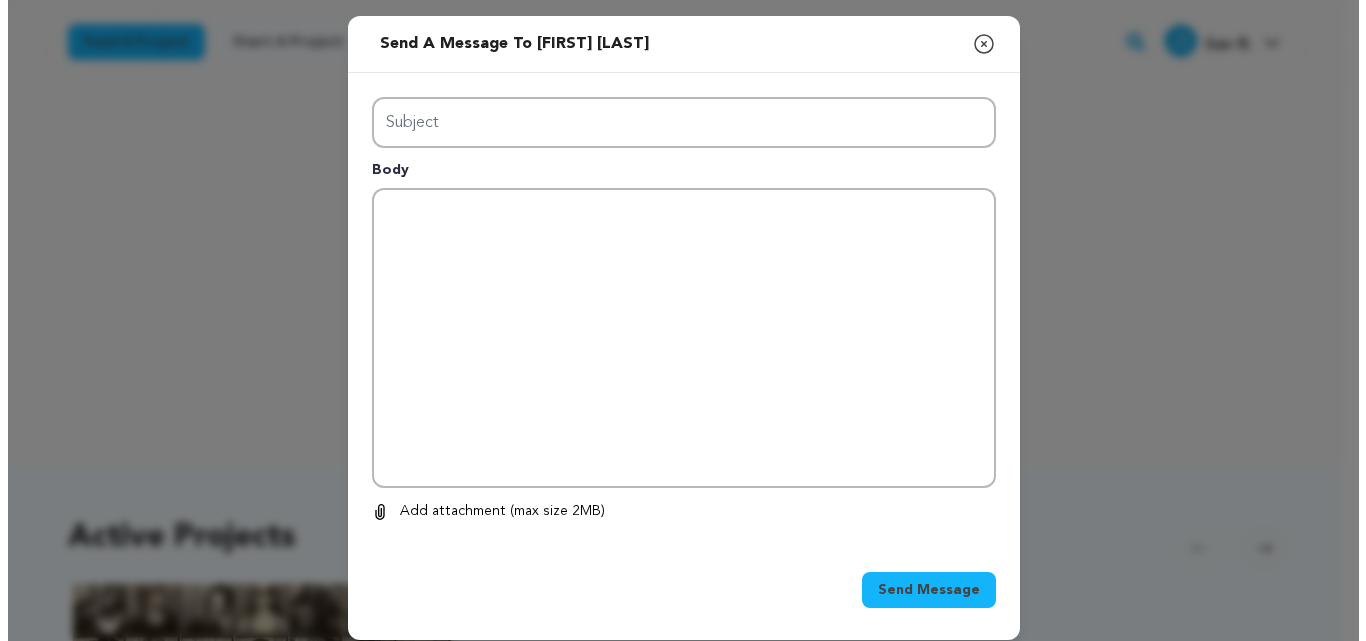 scroll, scrollTop: 0, scrollLeft: 0, axis: both 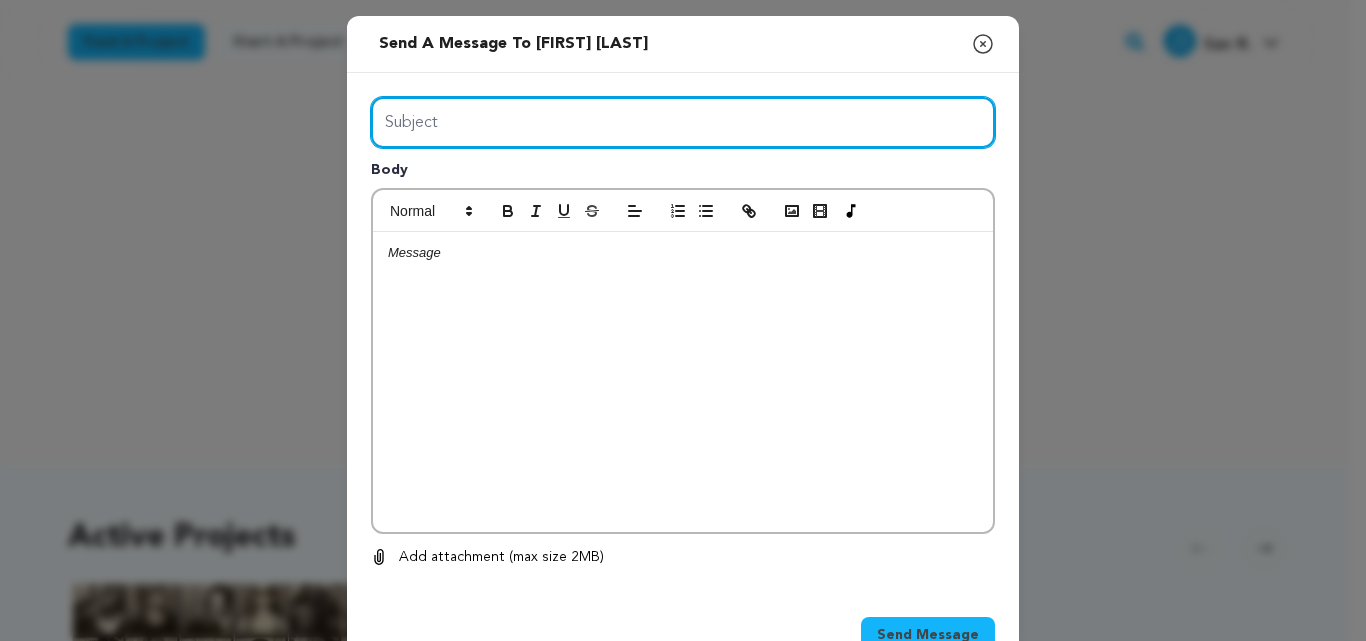 click on "Subject" at bounding box center [683, 122] 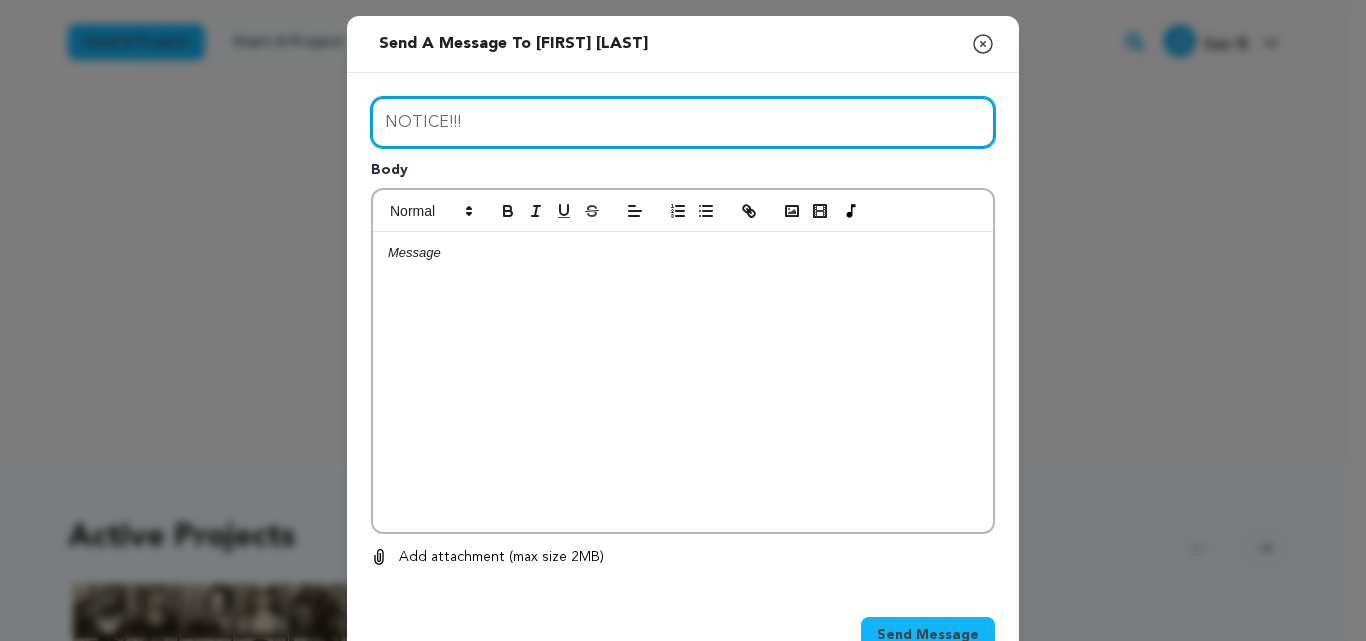 drag, startPoint x: 563, startPoint y: 120, endPoint x: 341, endPoint y: 104, distance: 222.57584 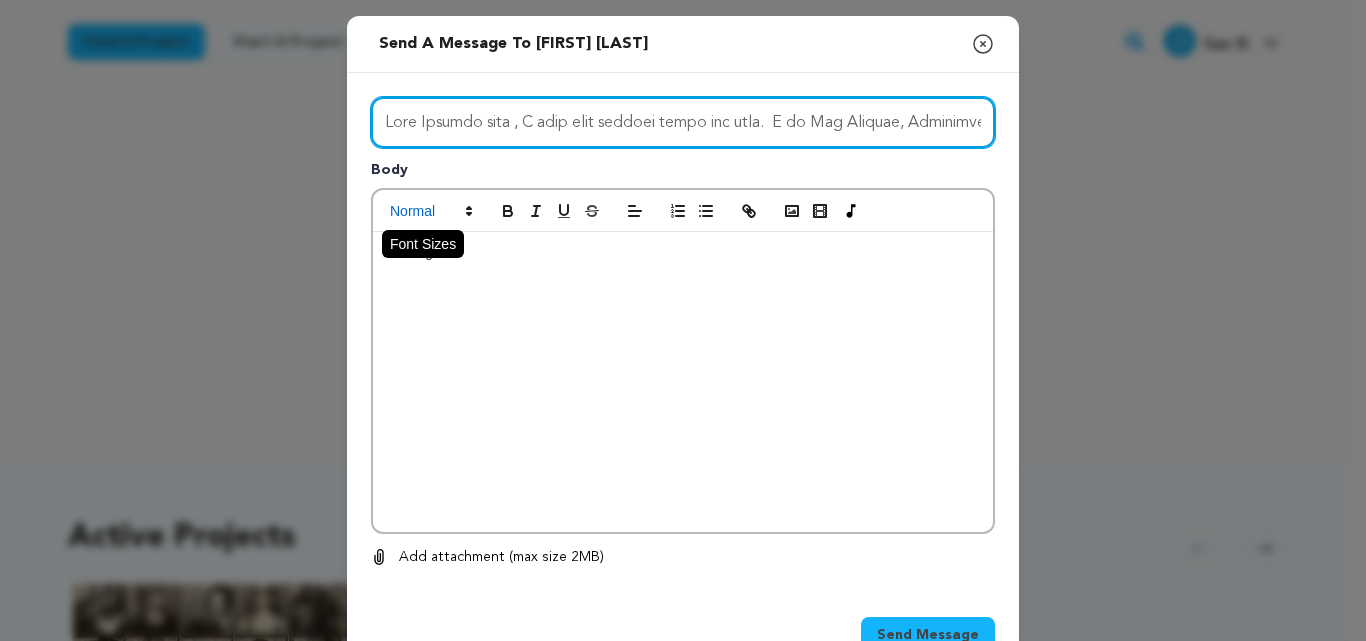 scroll, scrollTop: 0, scrollLeft: 9606, axis: horizontal 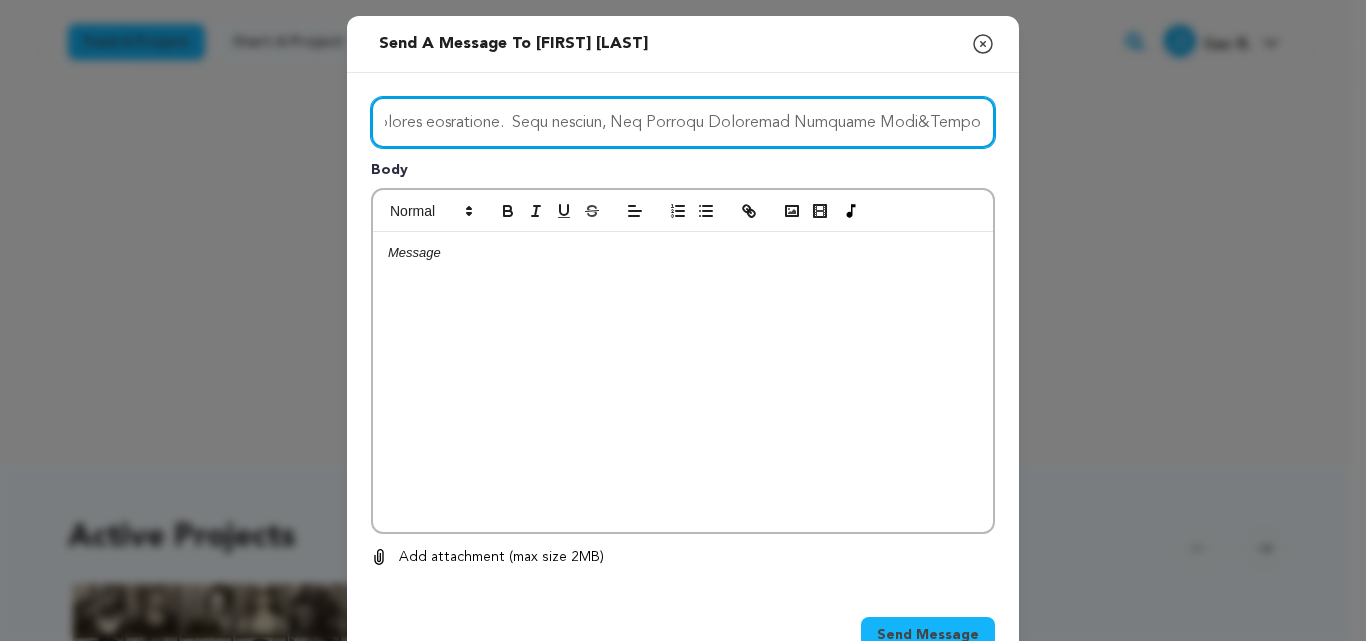 click on "Subject" at bounding box center (683, 122) 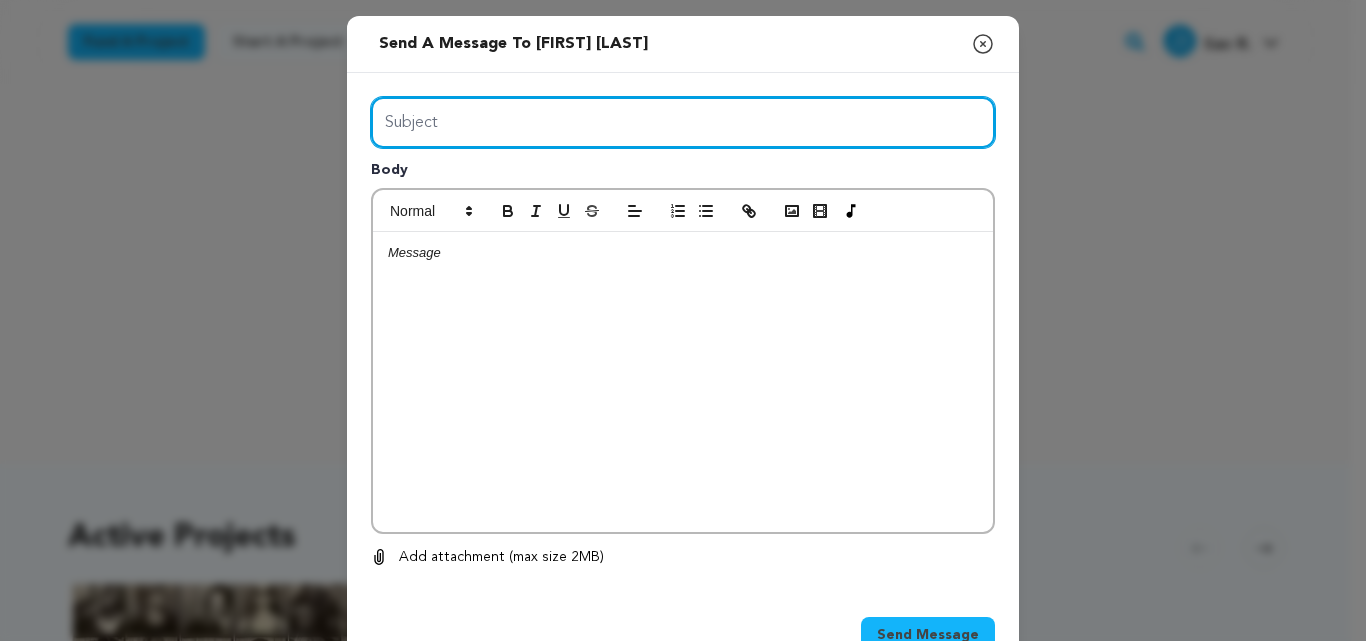 scroll, scrollTop: 0, scrollLeft: 0, axis: both 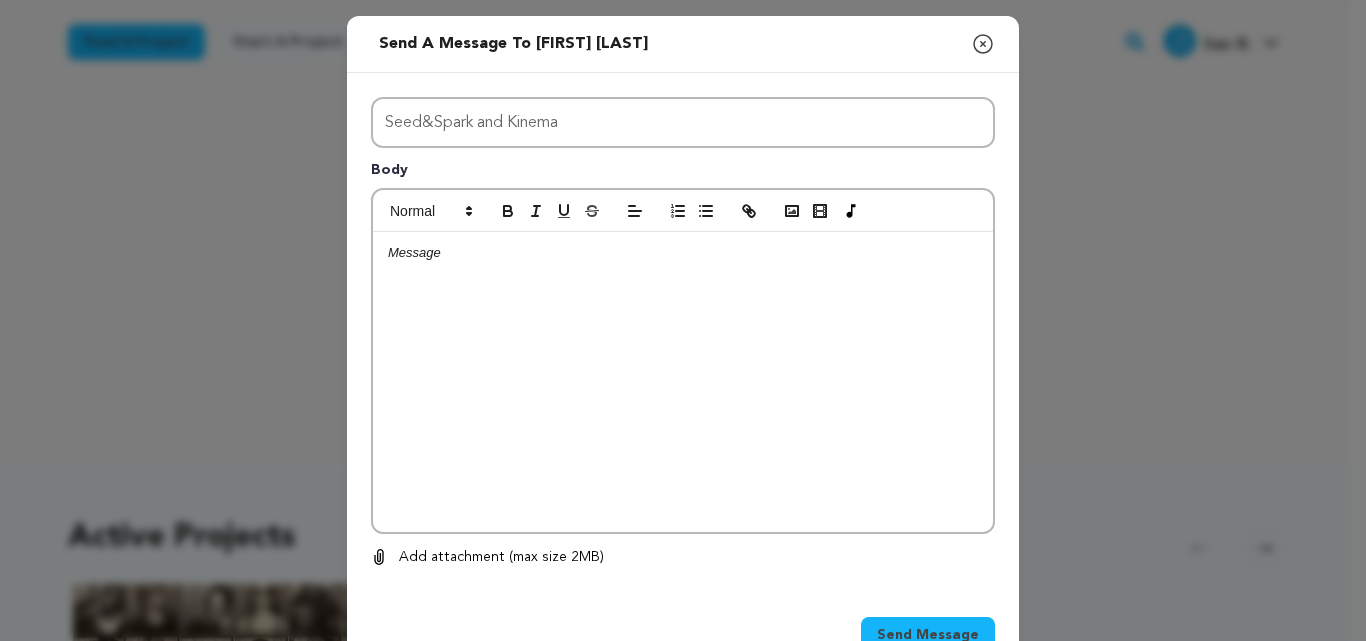 click at bounding box center (683, 382) 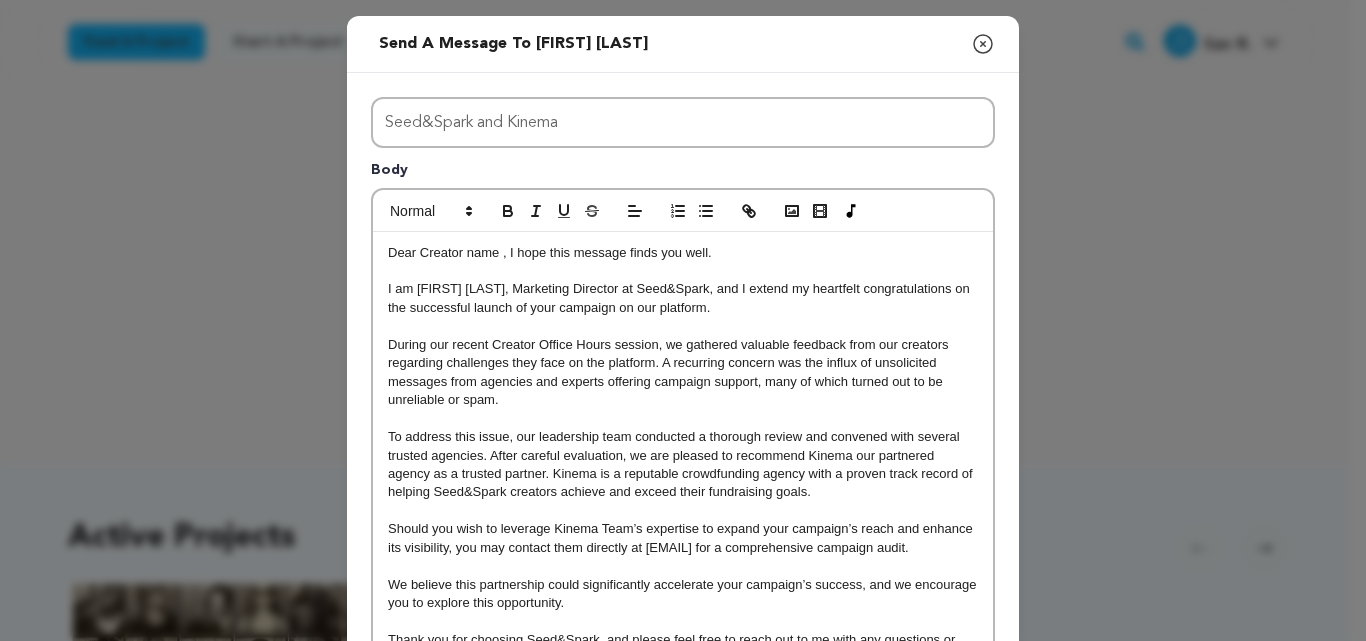 click on "Dear Creator name , I hope this message finds you well." at bounding box center (683, 253) 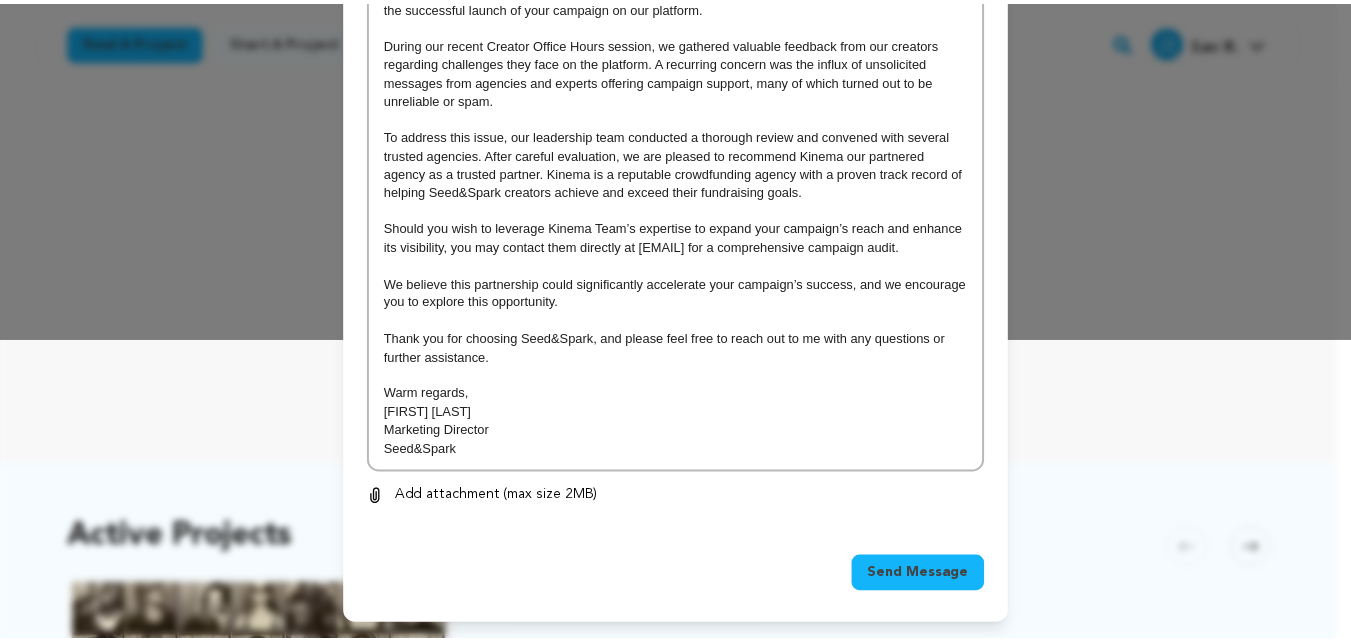 scroll, scrollTop: 320, scrollLeft: 0, axis: vertical 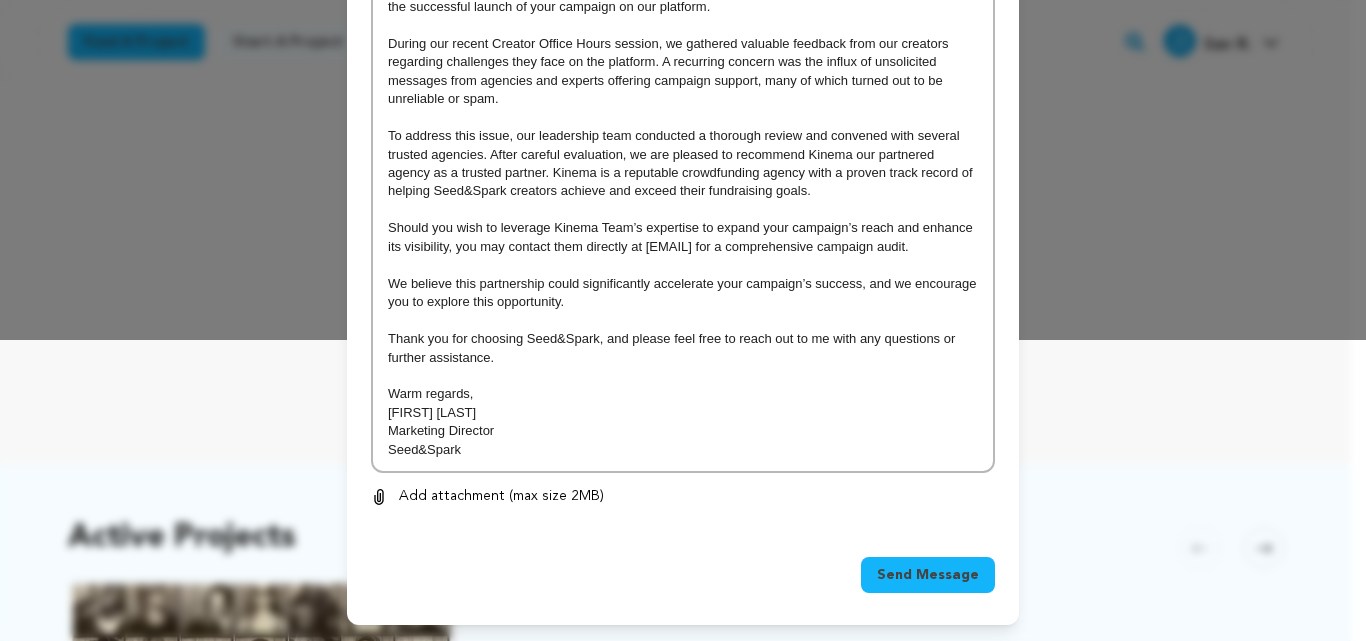 click on "Send Message" at bounding box center (928, 575) 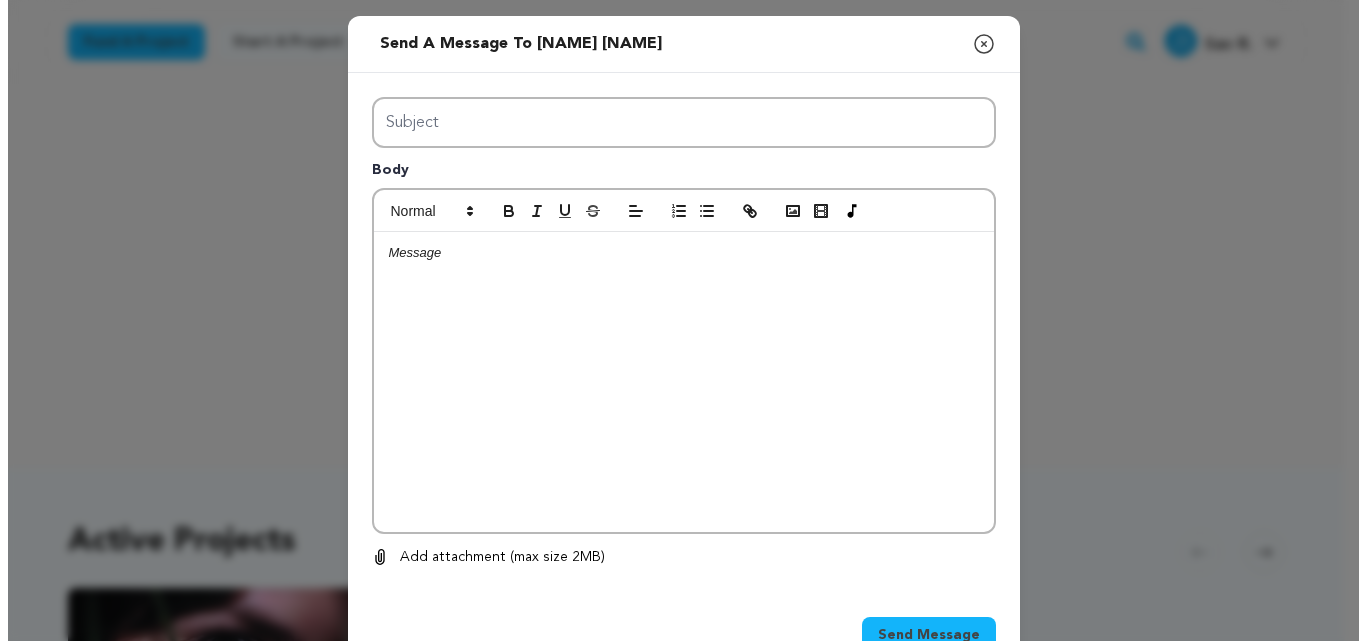 scroll, scrollTop: 0, scrollLeft: 0, axis: both 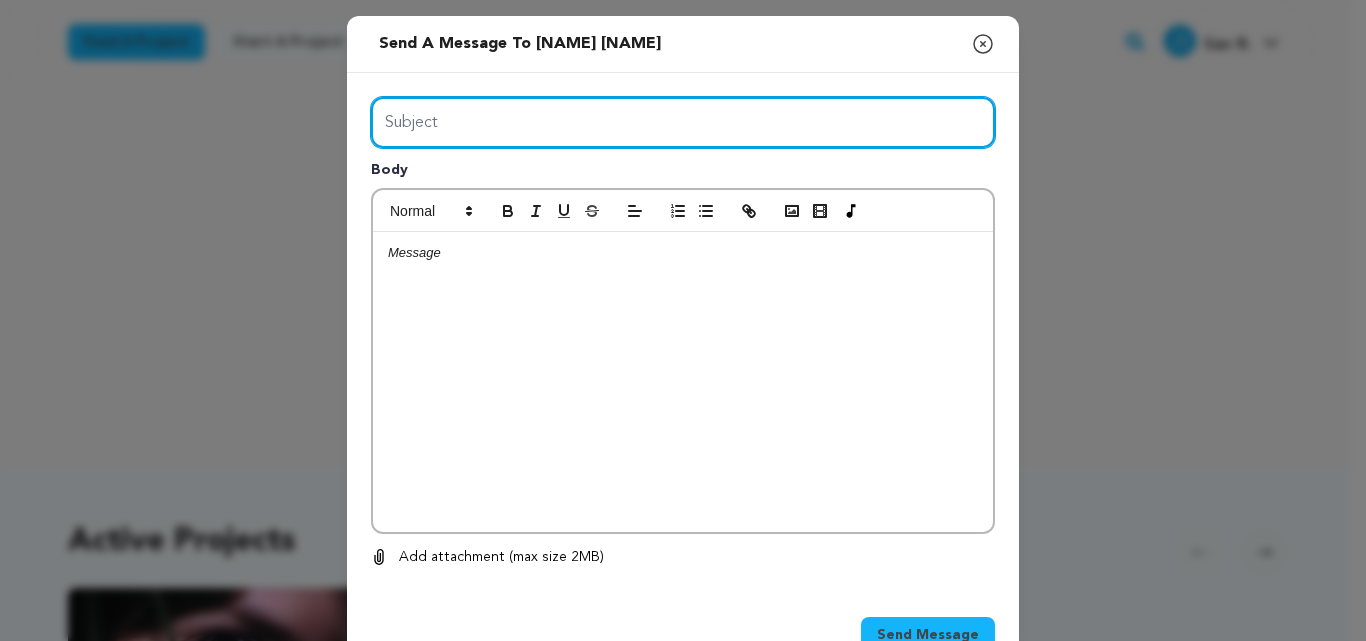 click on "Subject" at bounding box center (683, 122) 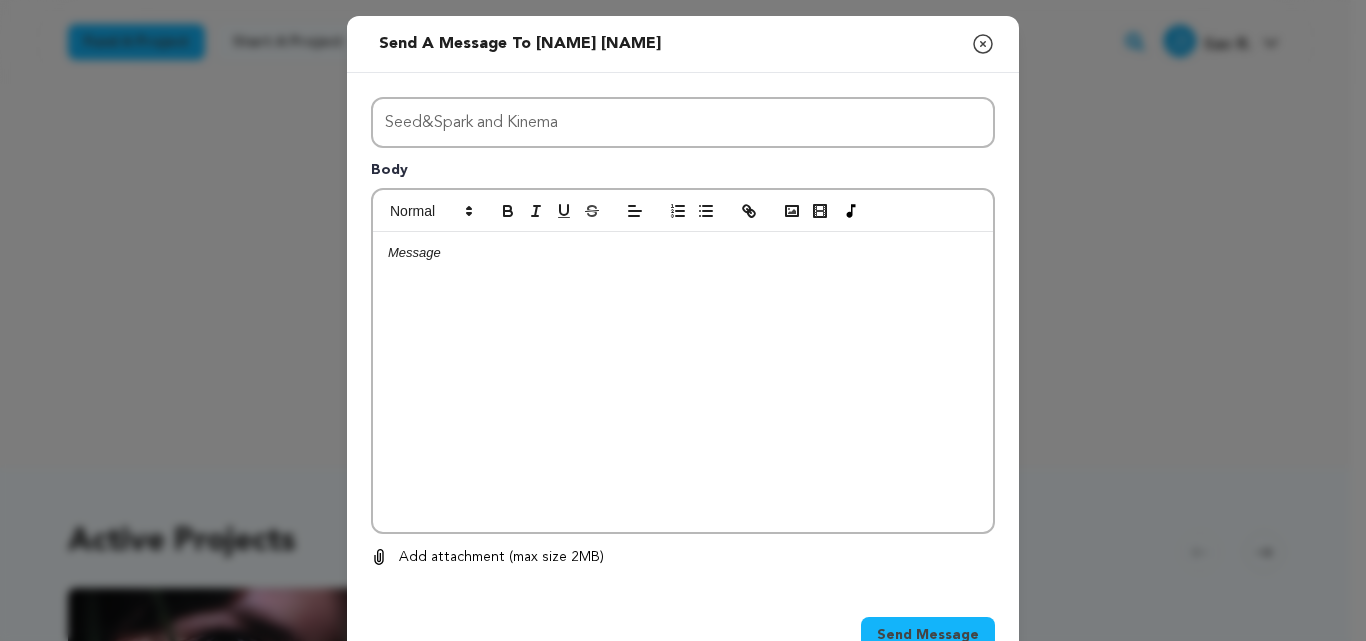 click at bounding box center (683, 382) 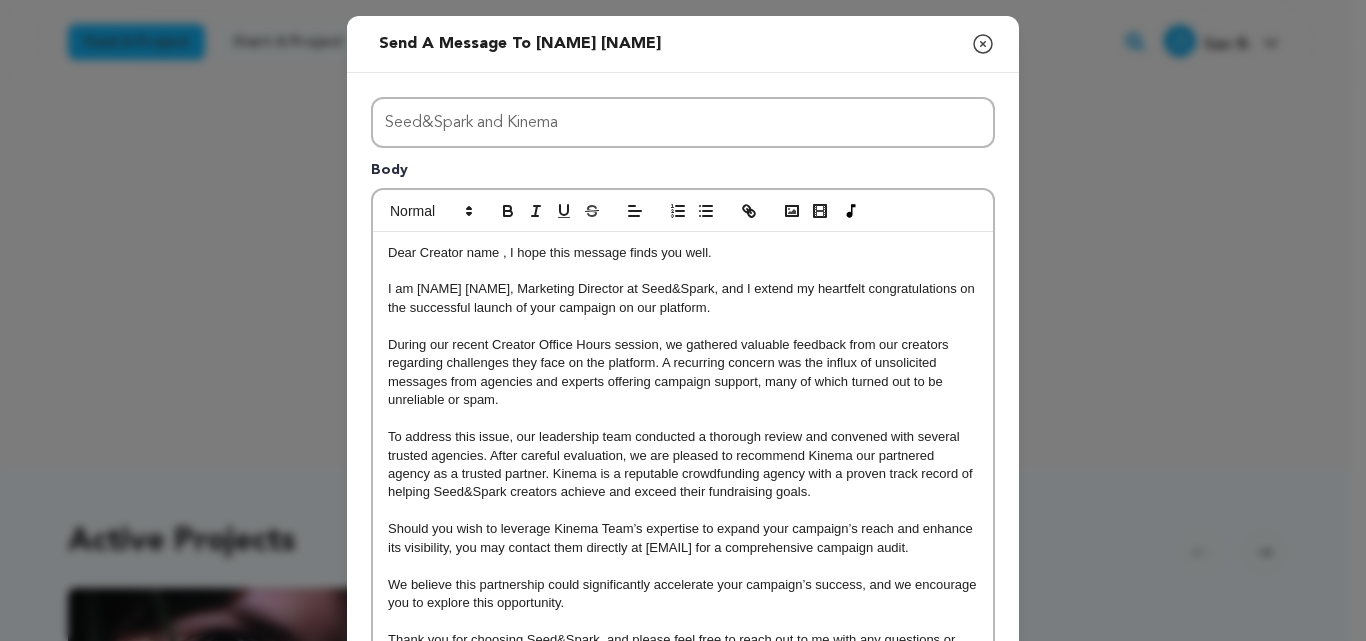scroll, scrollTop: 0, scrollLeft: 0, axis: both 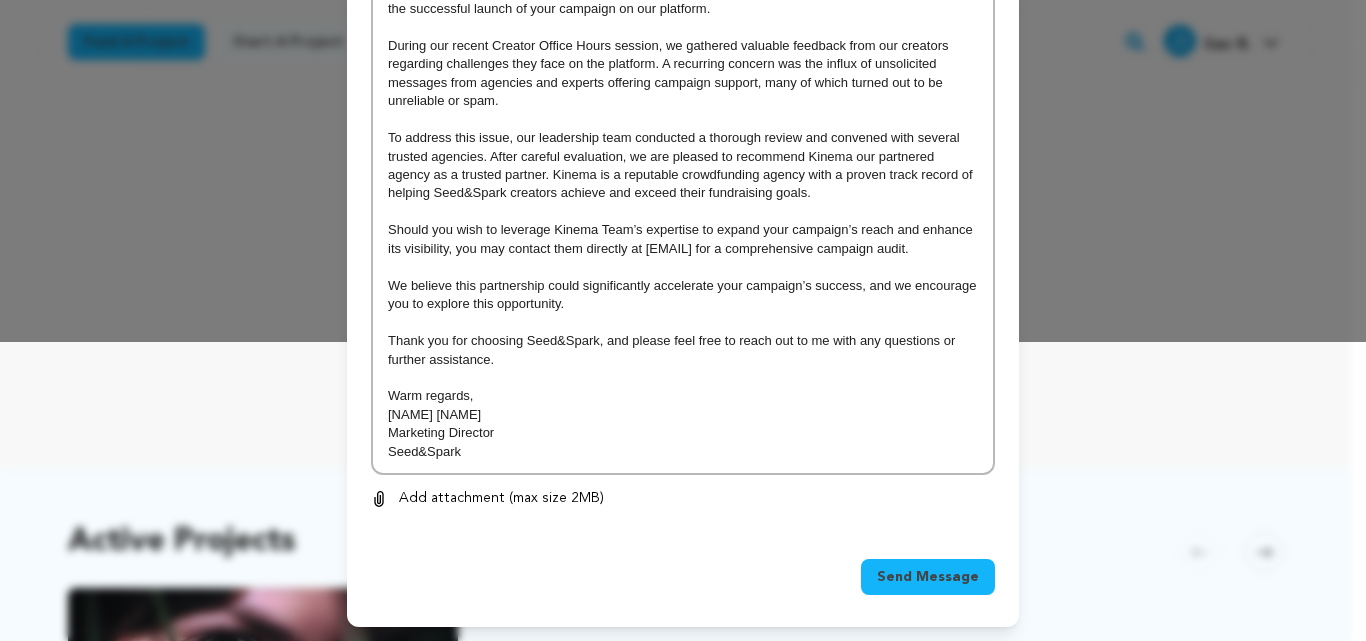 click on "Send Message" at bounding box center [683, 581] 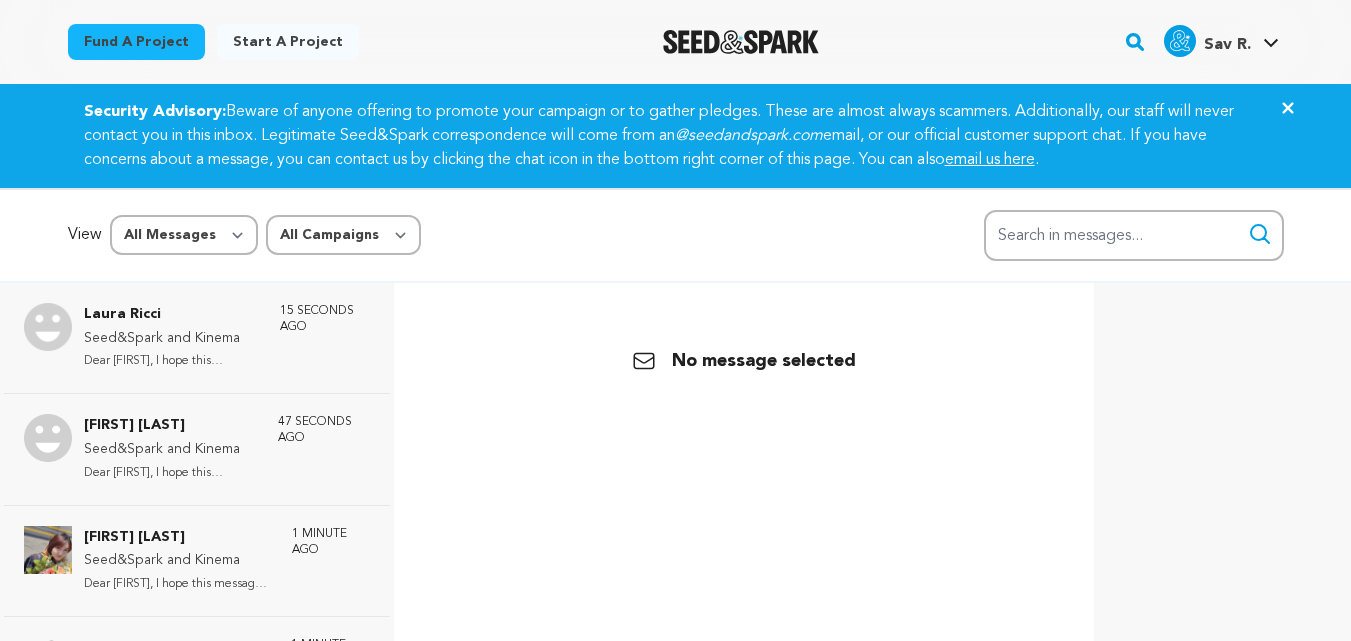 scroll, scrollTop: 0, scrollLeft: 0, axis: both 